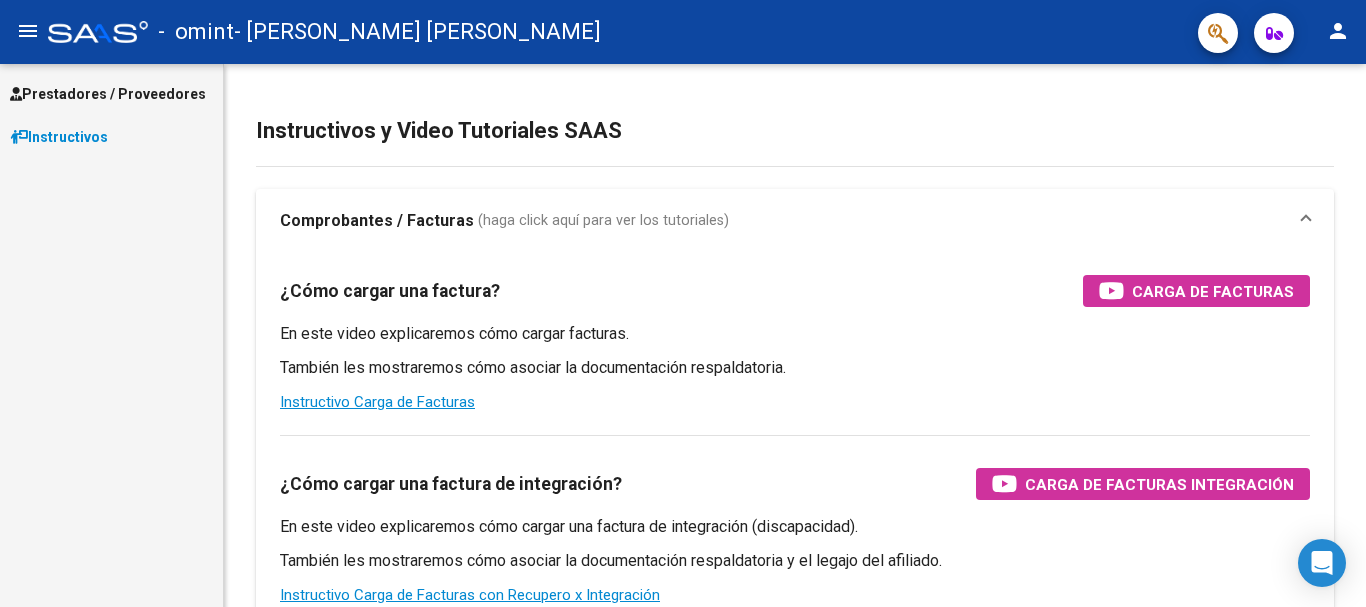 scroll, scrollTop: 0, scrollLeft: 0, axis: both 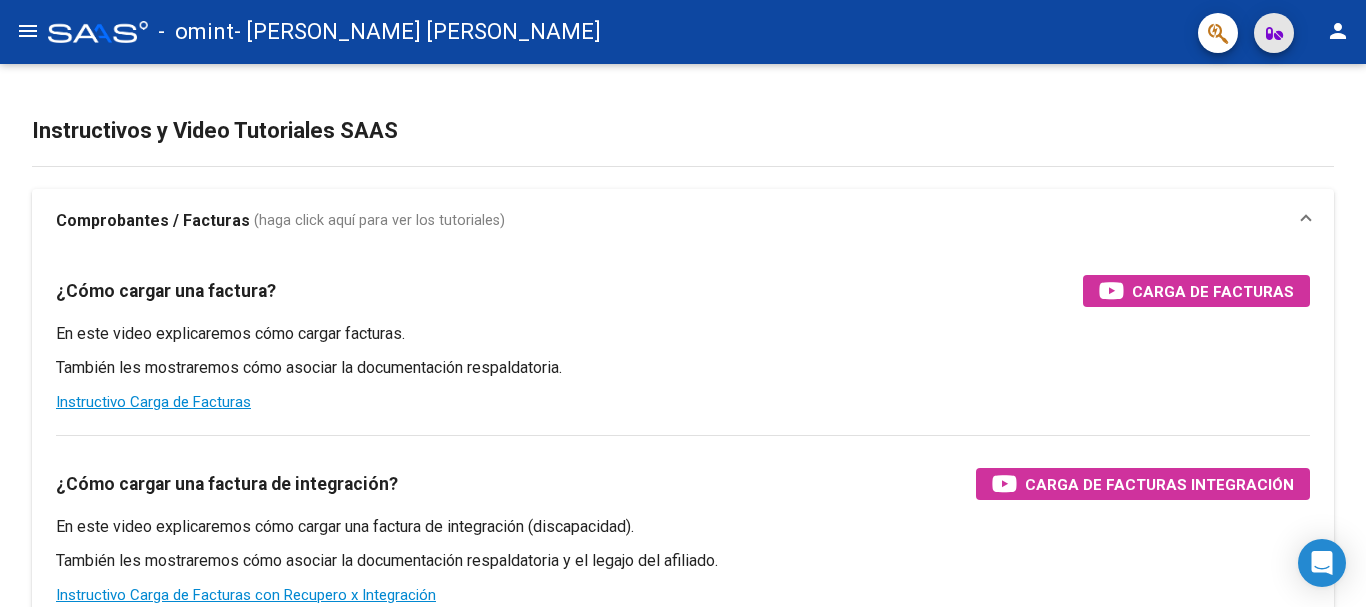 click 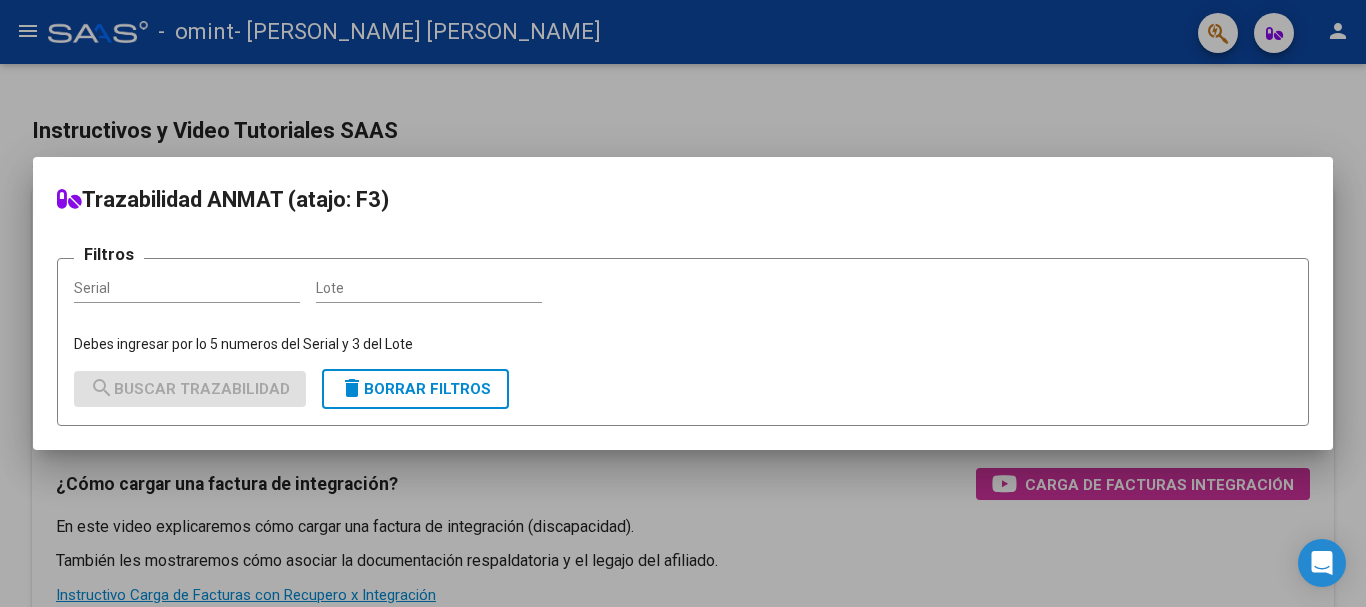 click at bounding box center [683, 303] 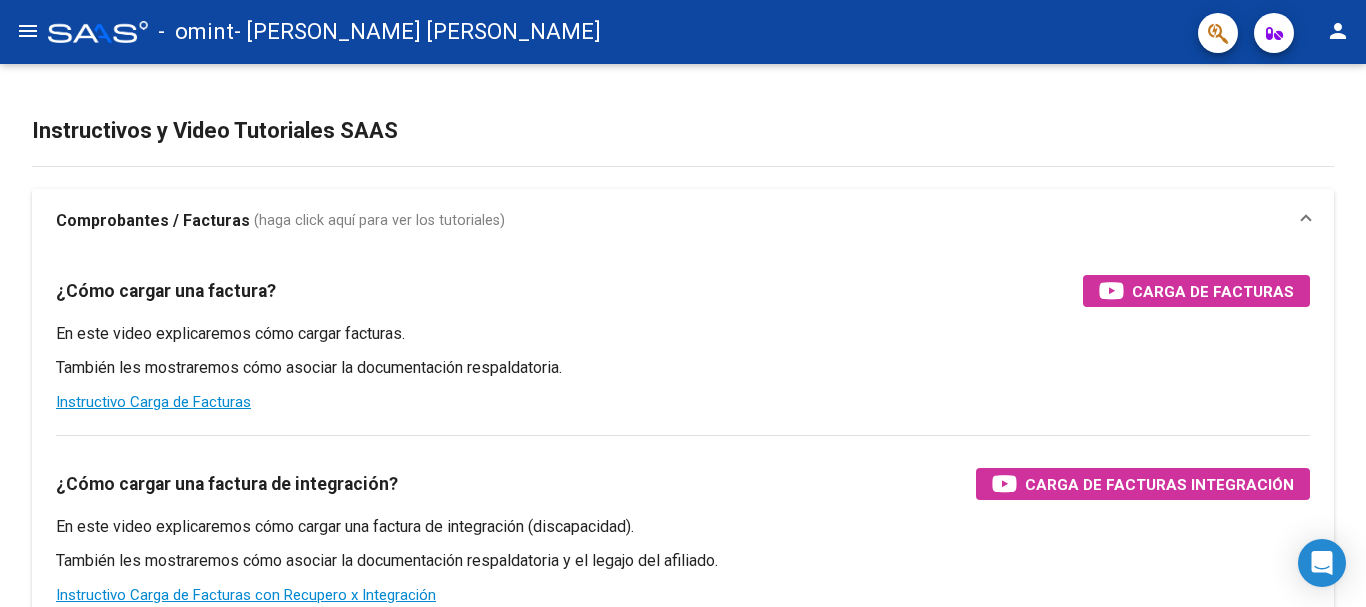 click on "person" 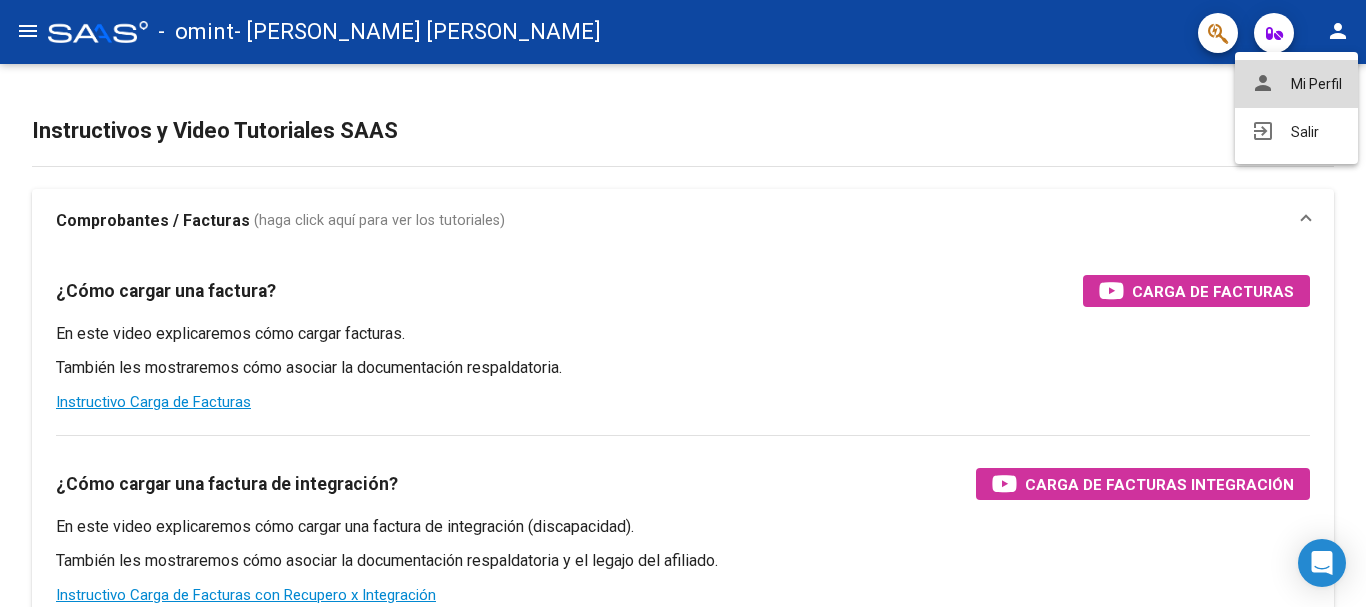 click on "person  Mi Perfil" at bounding box center (1296, 84) 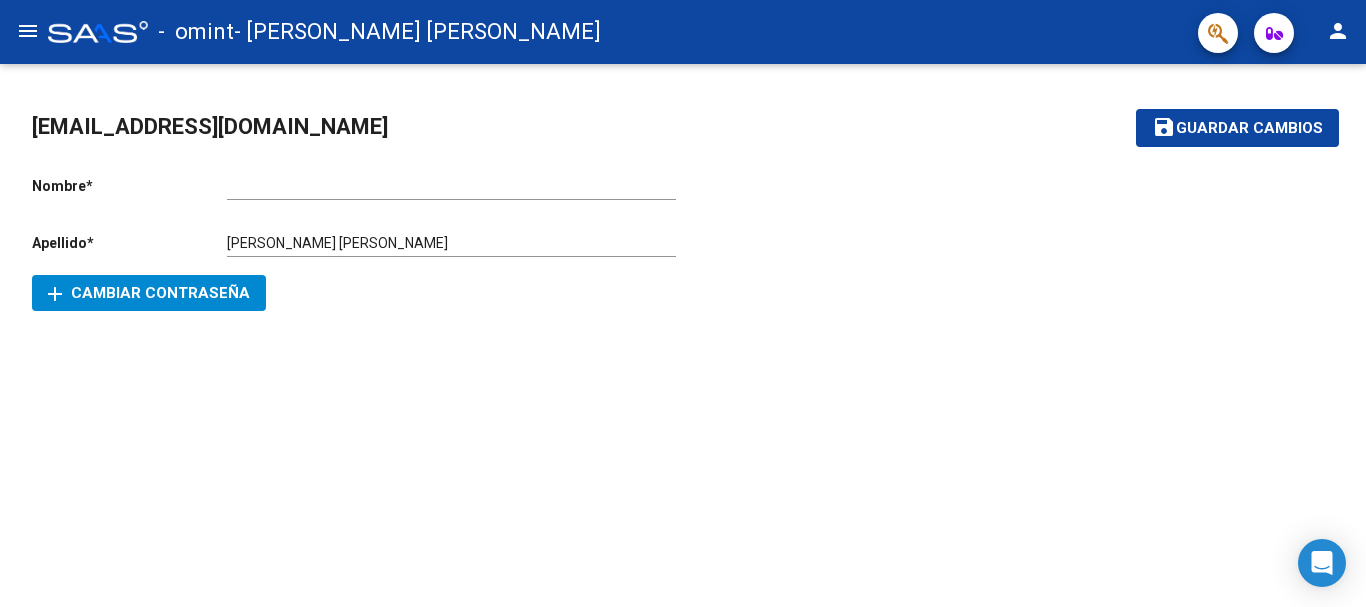 click 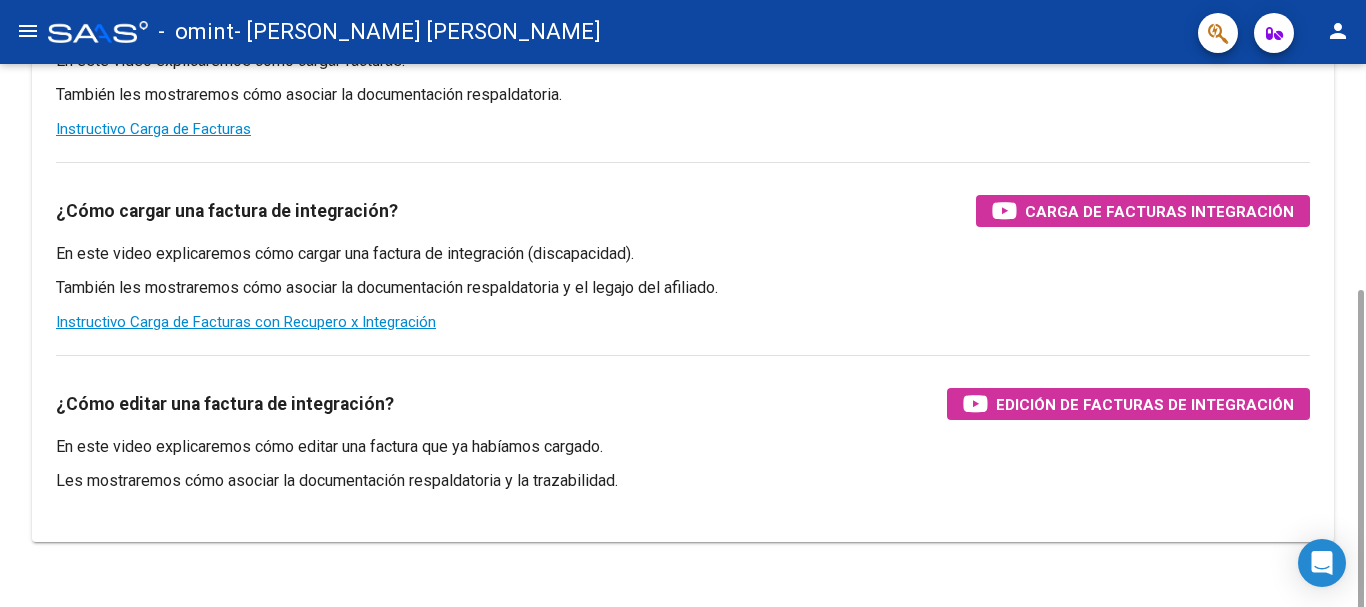 scroll, scrollTop: 304, scrollLeft: 0, axis: vertical 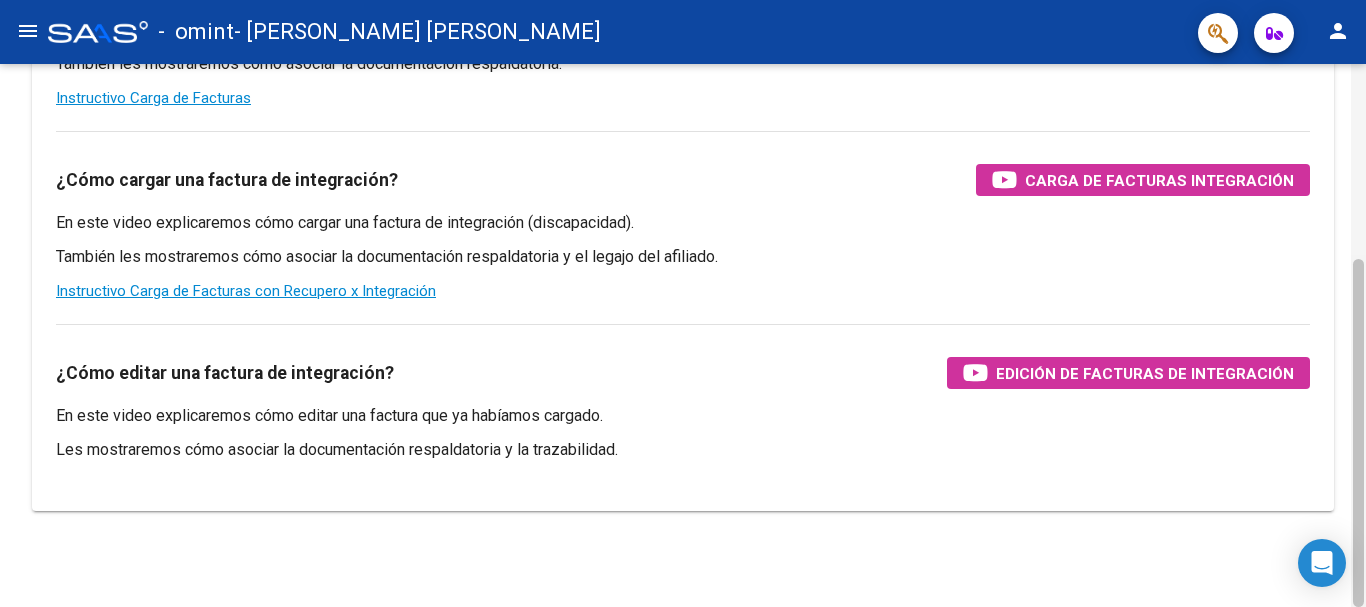 drag, startPoint x: 1356, startPoint y: 220, endPoint x: 1351, endPoint y: 446, distance: 226.0553 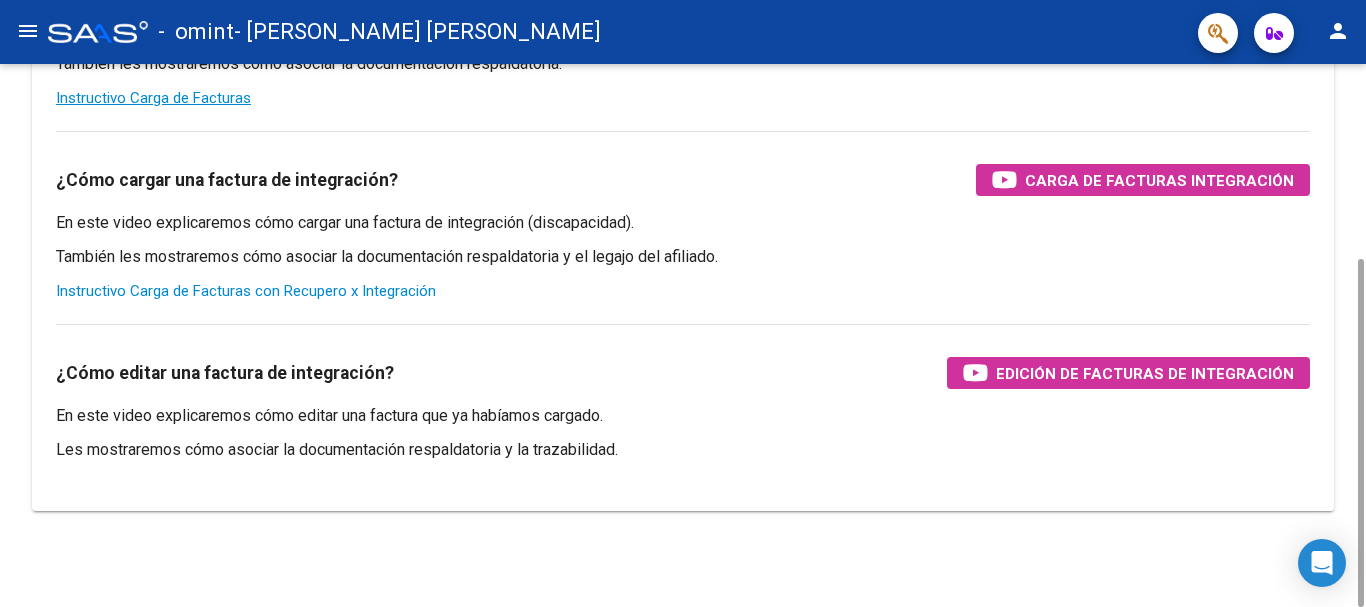 drag, startPoint x: 1351, startPoint y: 446, endPoint x: 295, endPoint y: 291, distance: 1067.3148 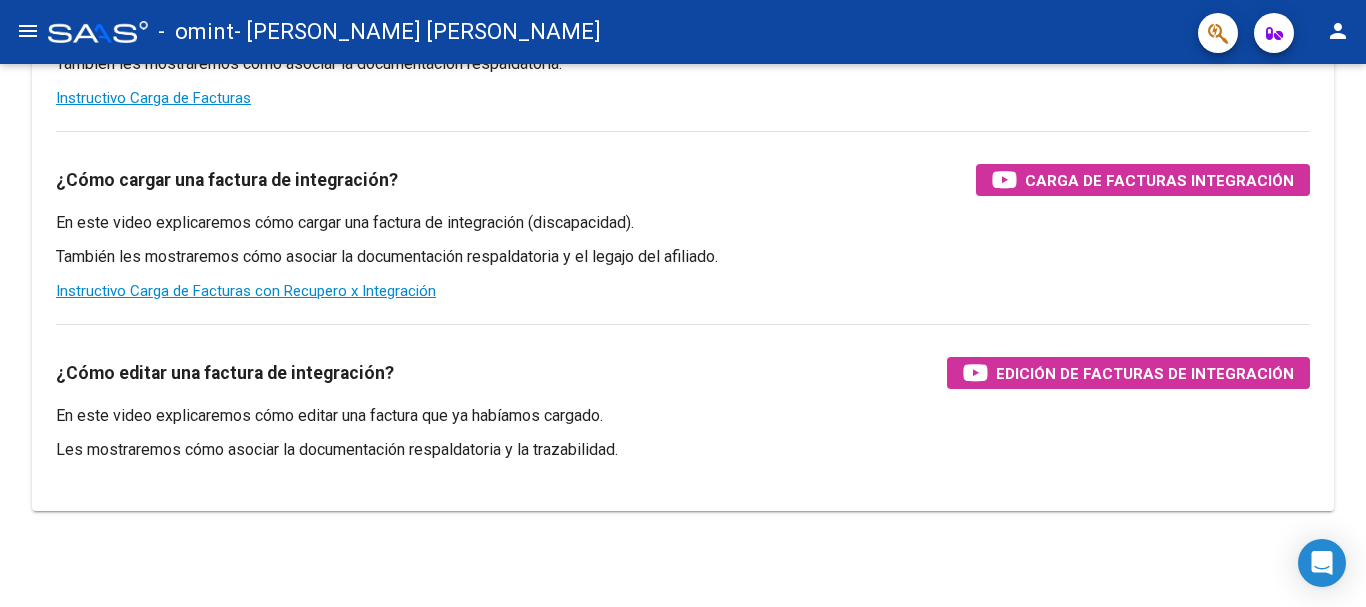 click 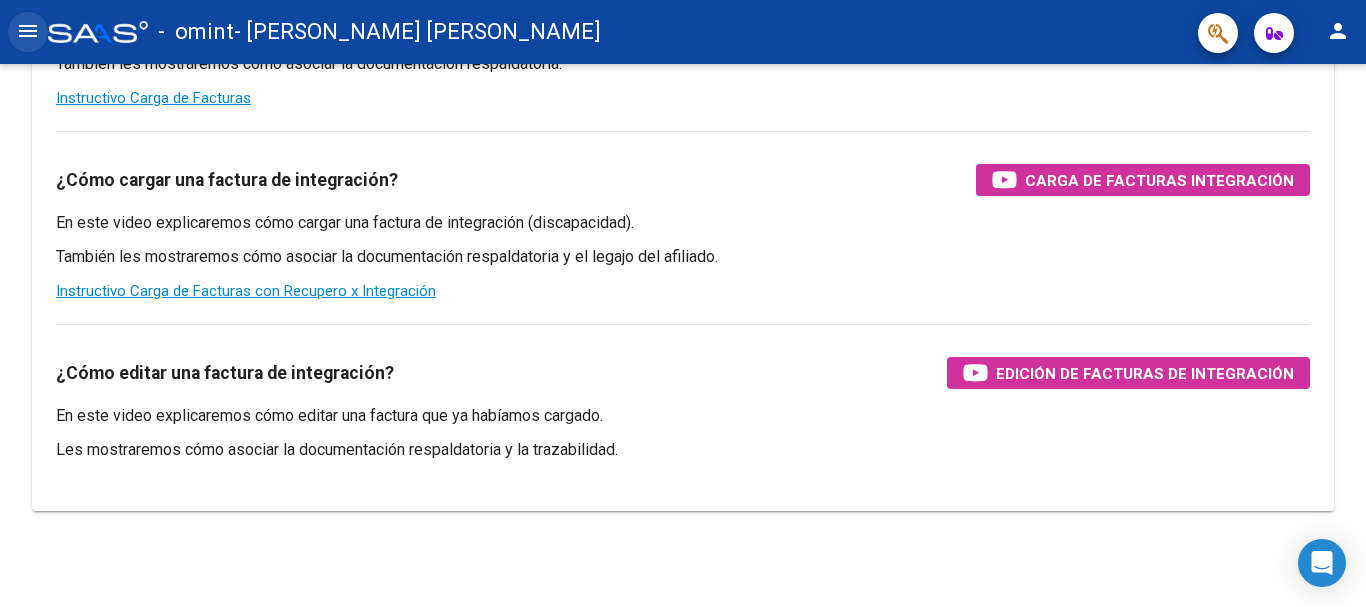 click on "menu" 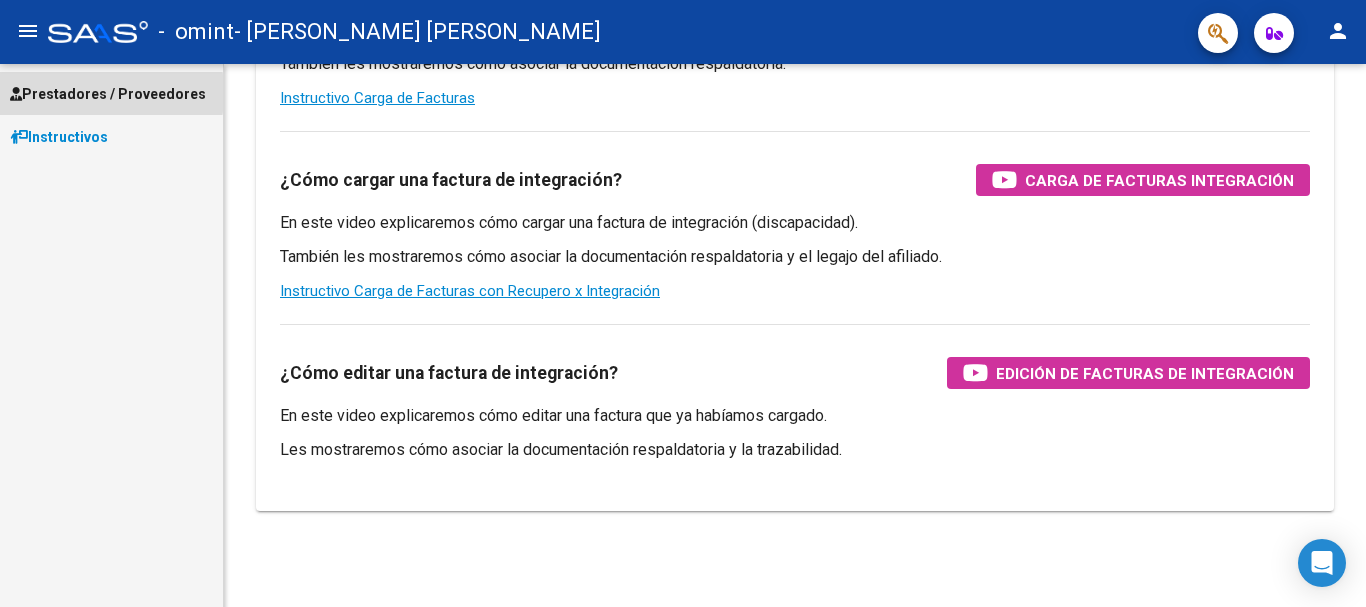 click on "Prestadores / Proveedores" at bounding box center (108, 94) 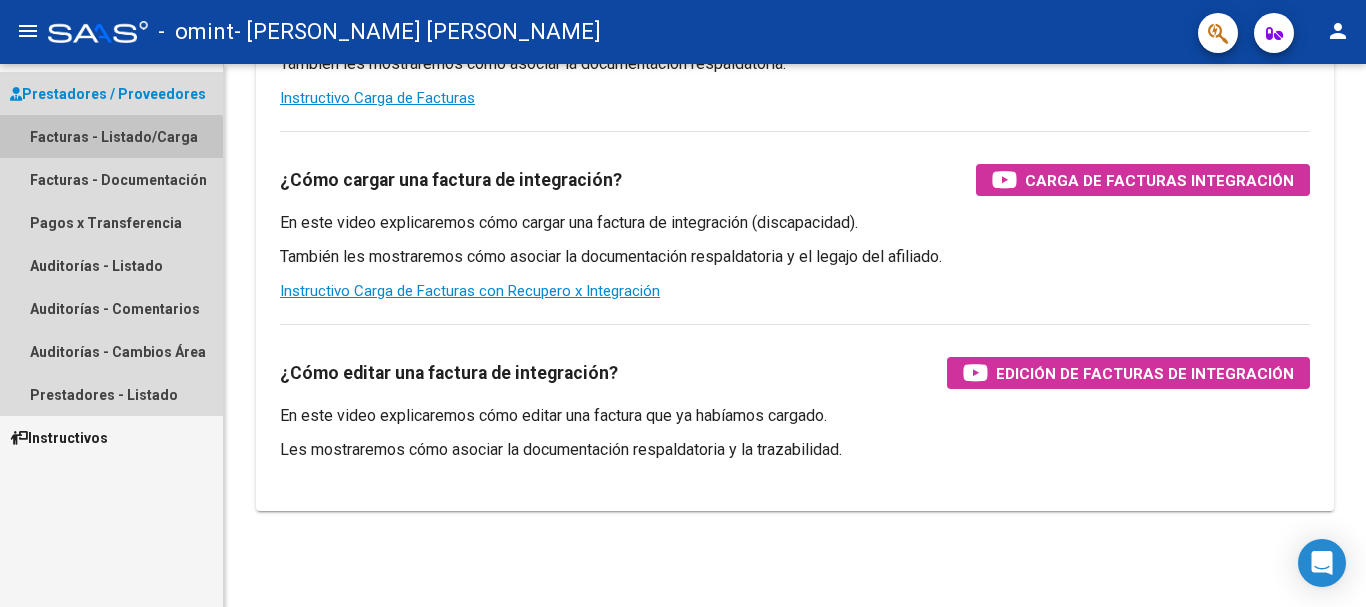 click on "Facturas - Listado/Carga" at bounding box center (111, 136) 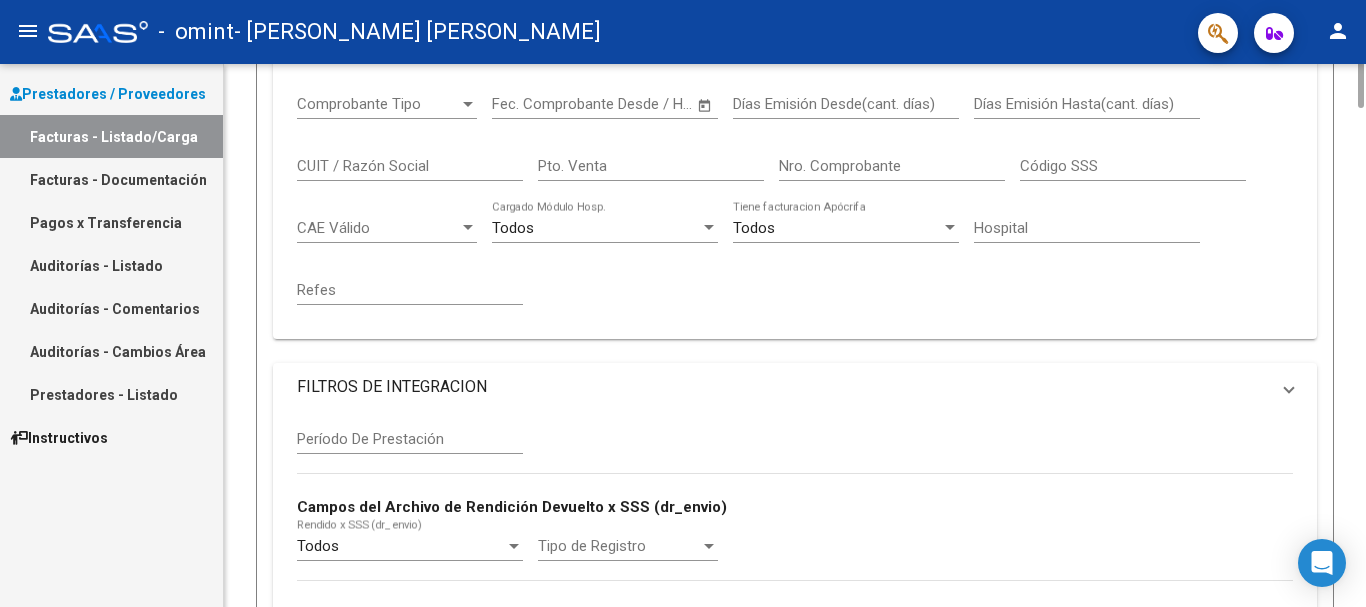 scroll, scrollTop: 0, scrollLeft: 0, axis: both 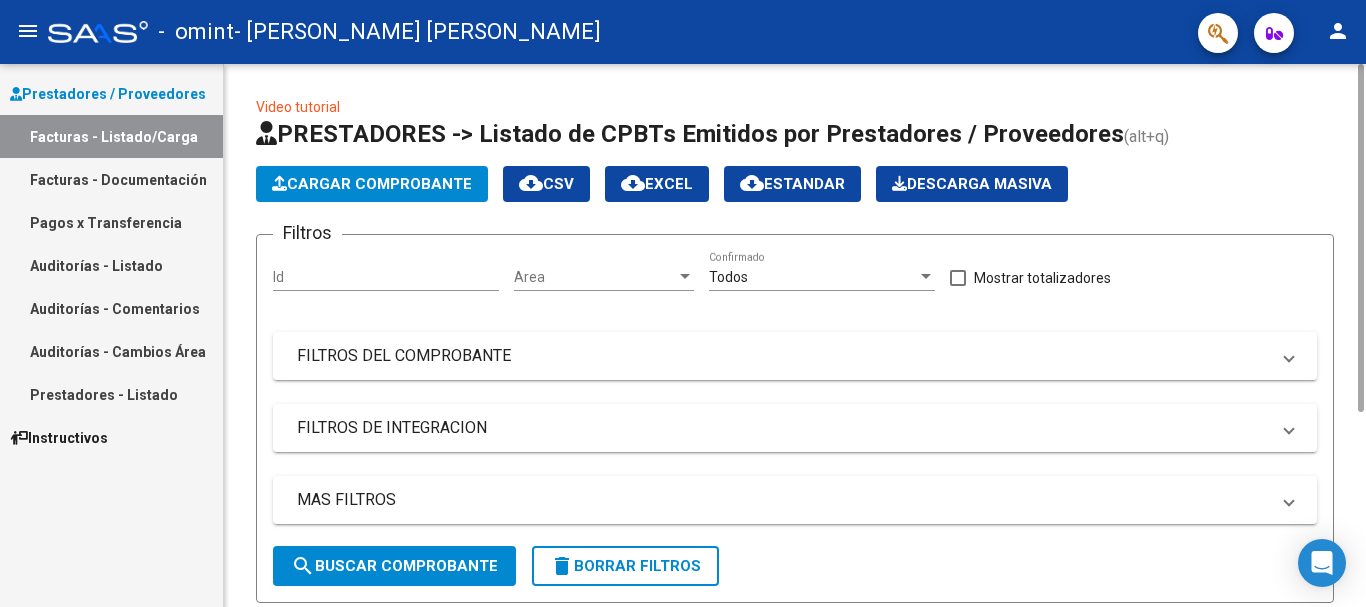 click on "Cargar Comprobante" 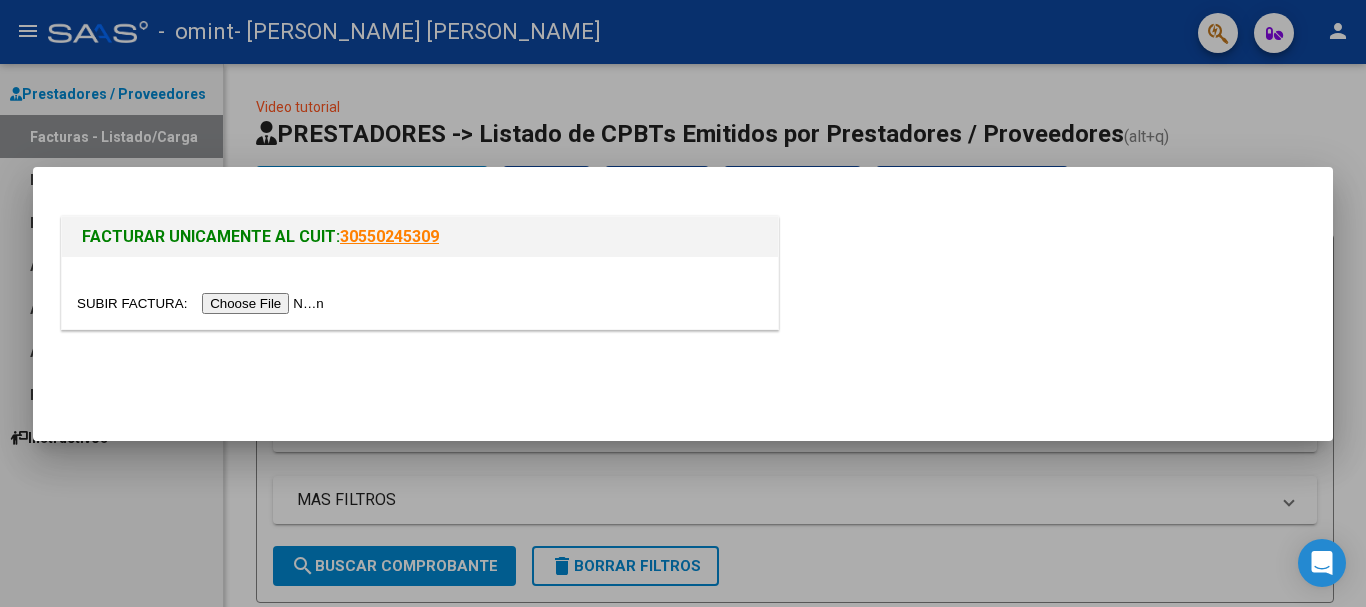 click at bounding box center (203, 303) 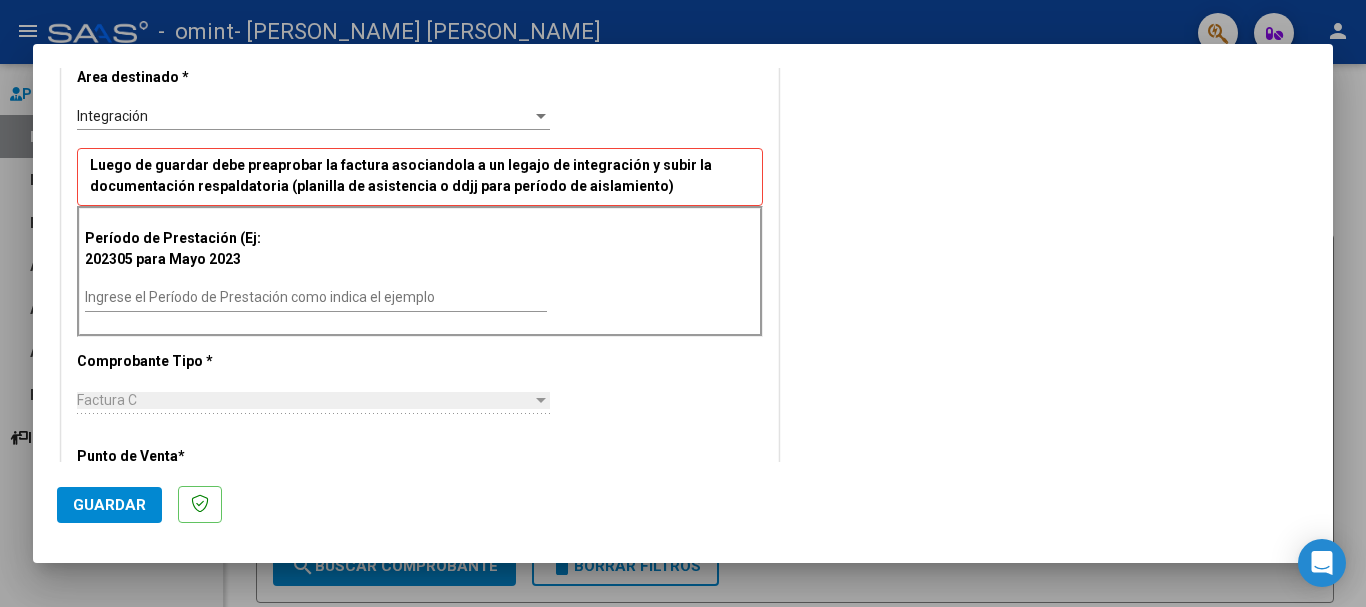 scroll, scrollTop: 421, scrollLeft: 0, axis: vertical 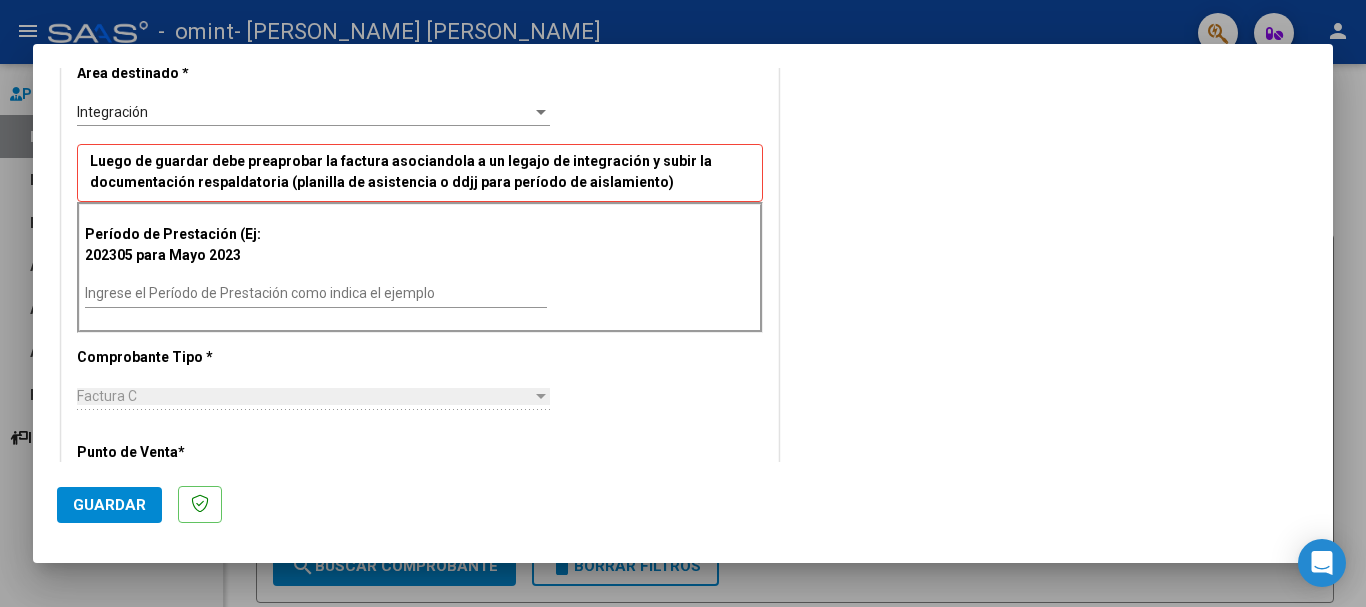 click on "Ingrese el Período de Prestación como indica el ejemplo" at bounding box center [316, 293] 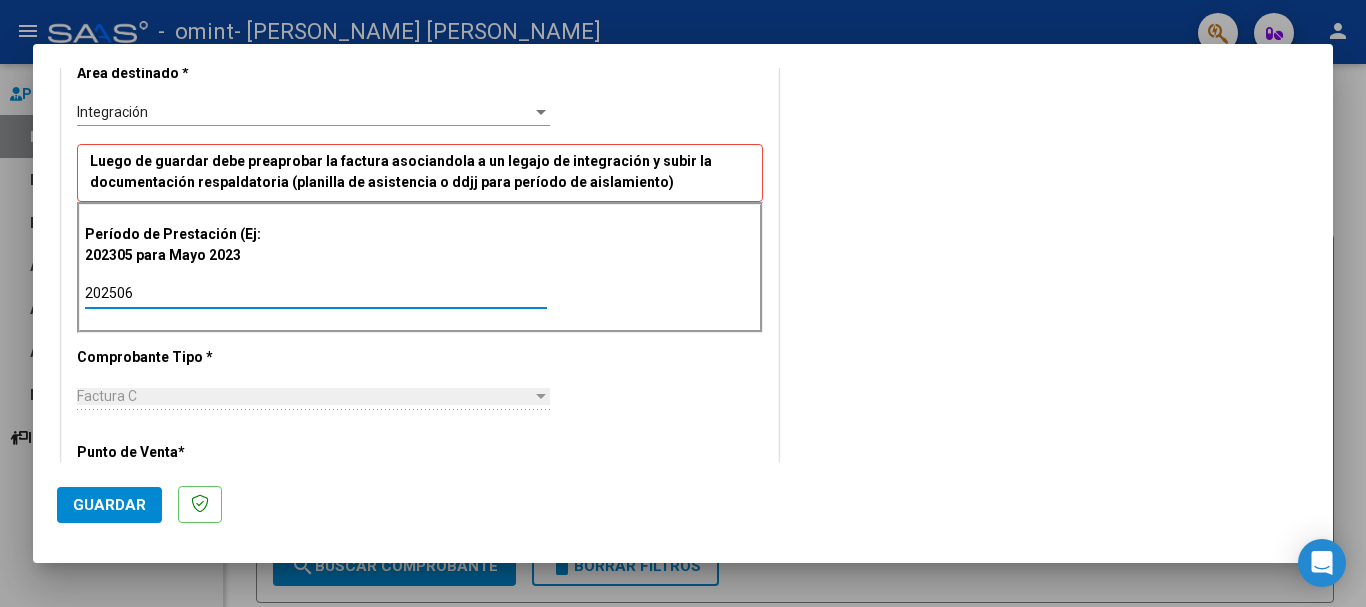 type on "202506" 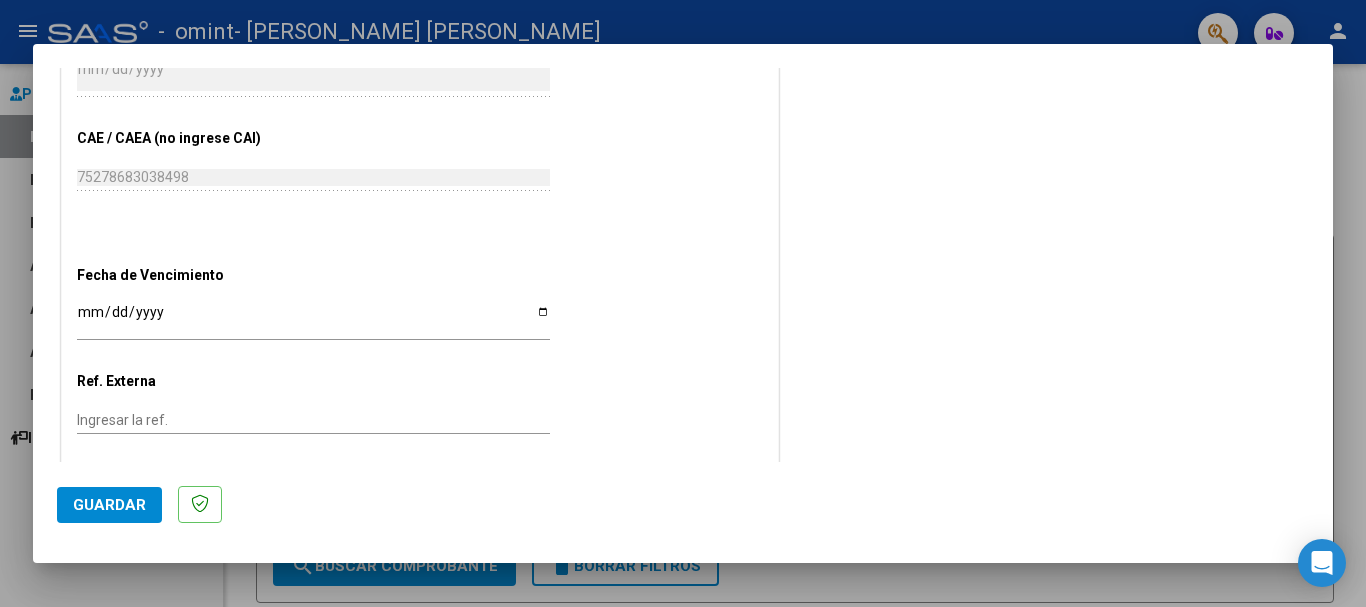 scroll, scrollTop: 1128, scrollLeft: 0, axis: vertical 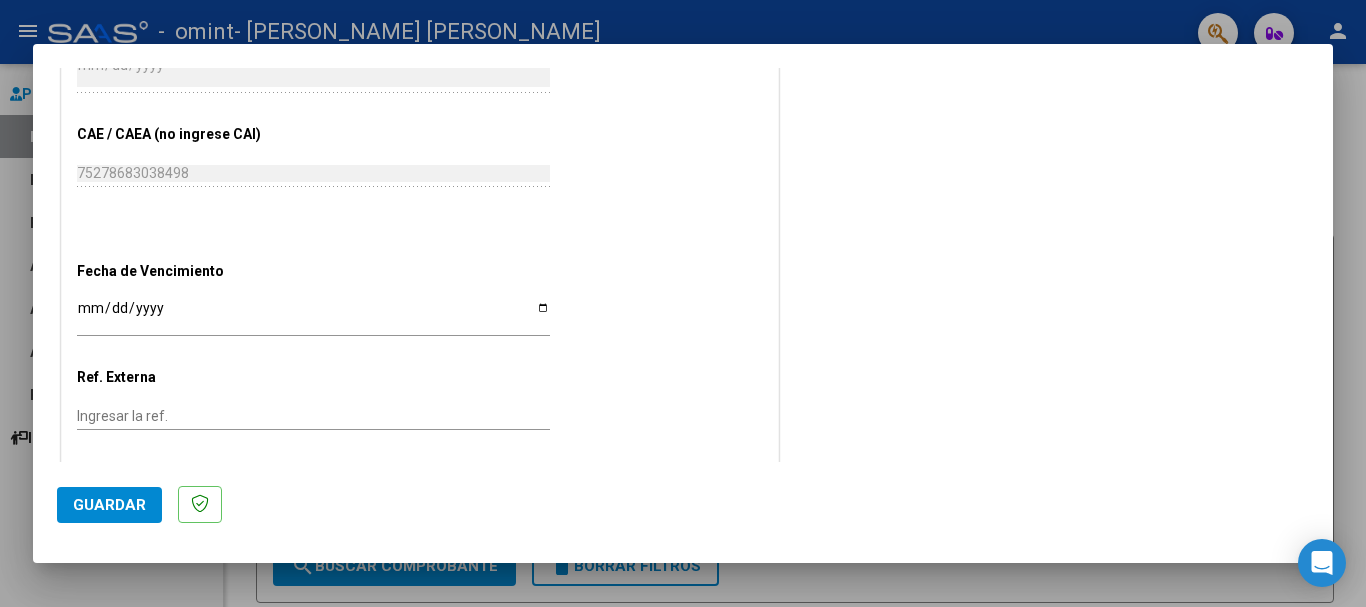 click on "Ingresar la fecha" at bounding box center [313, 315] 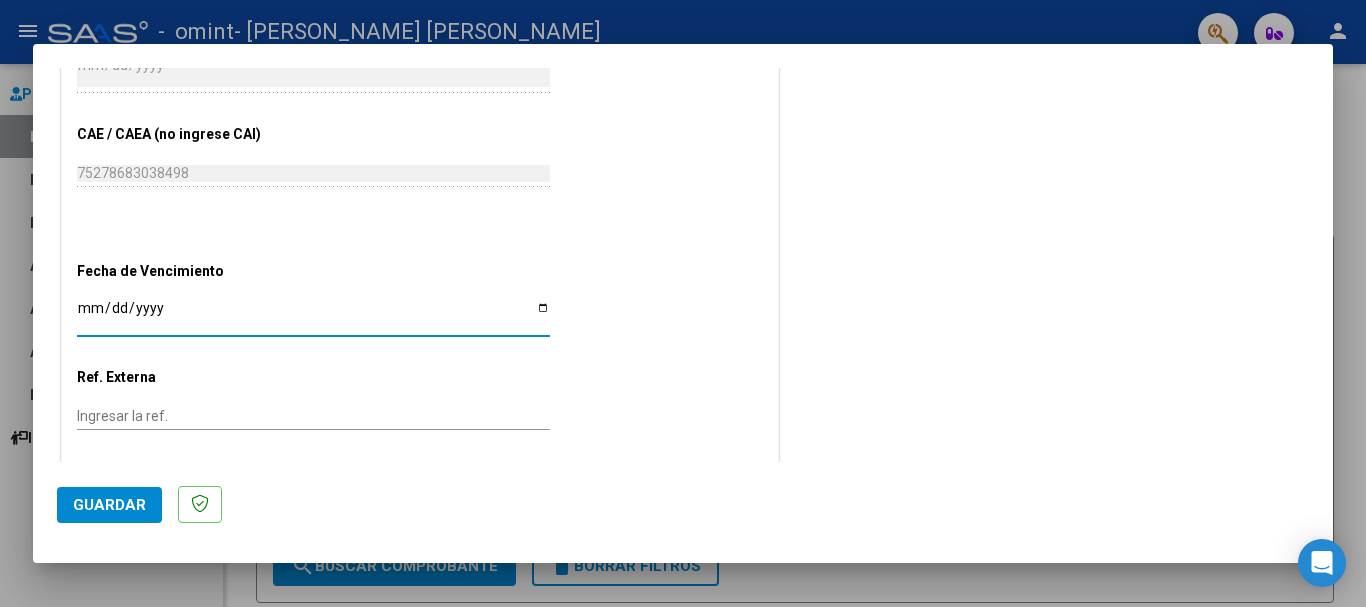 type on "[DATE]" 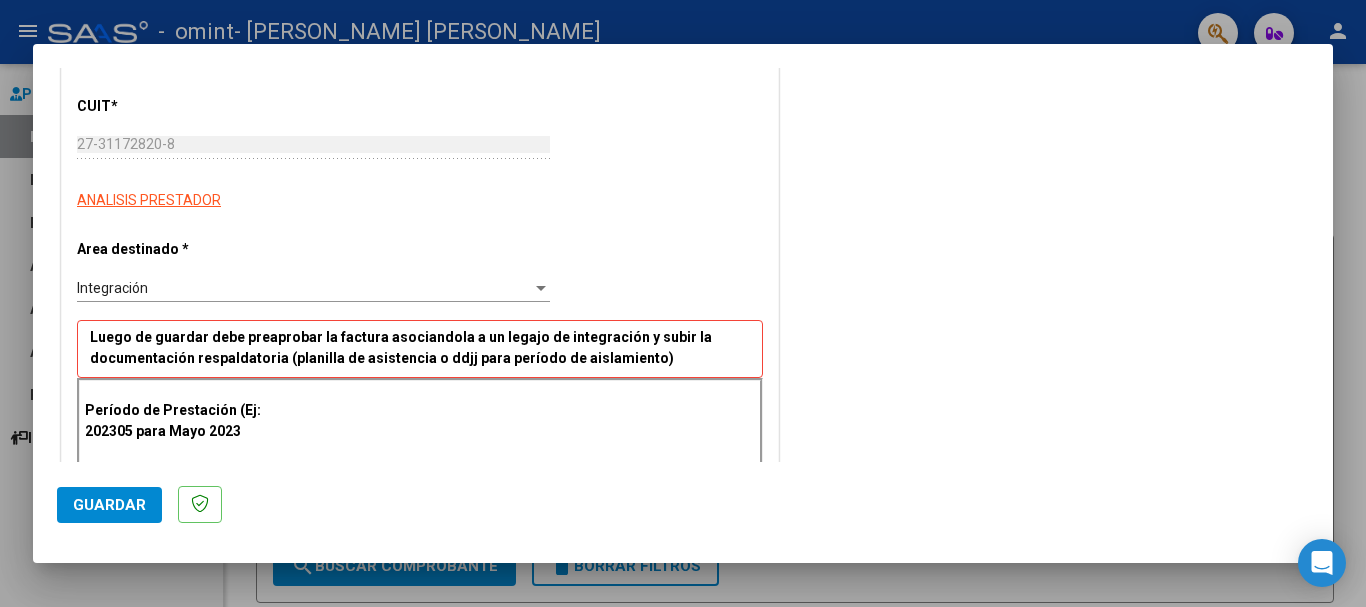 scroll, scrollTop: 9, scrollLeft: 0, axis: vertical 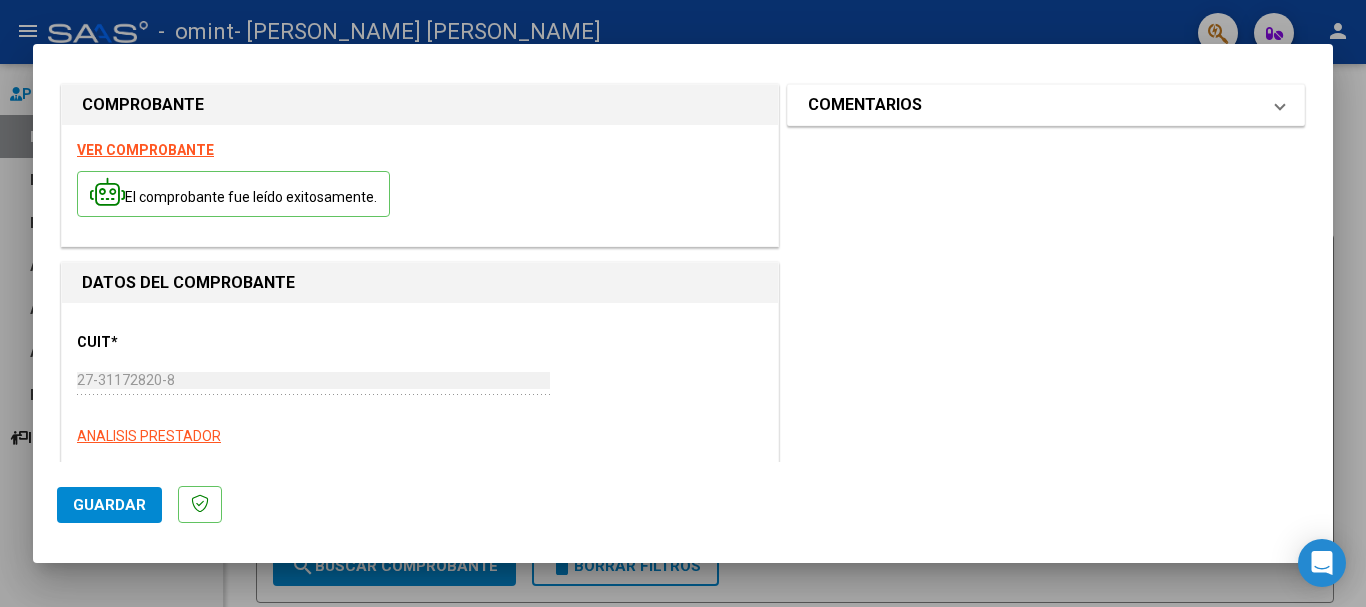 click on "COMENTARIOS" at bounding box center (1046, 105) 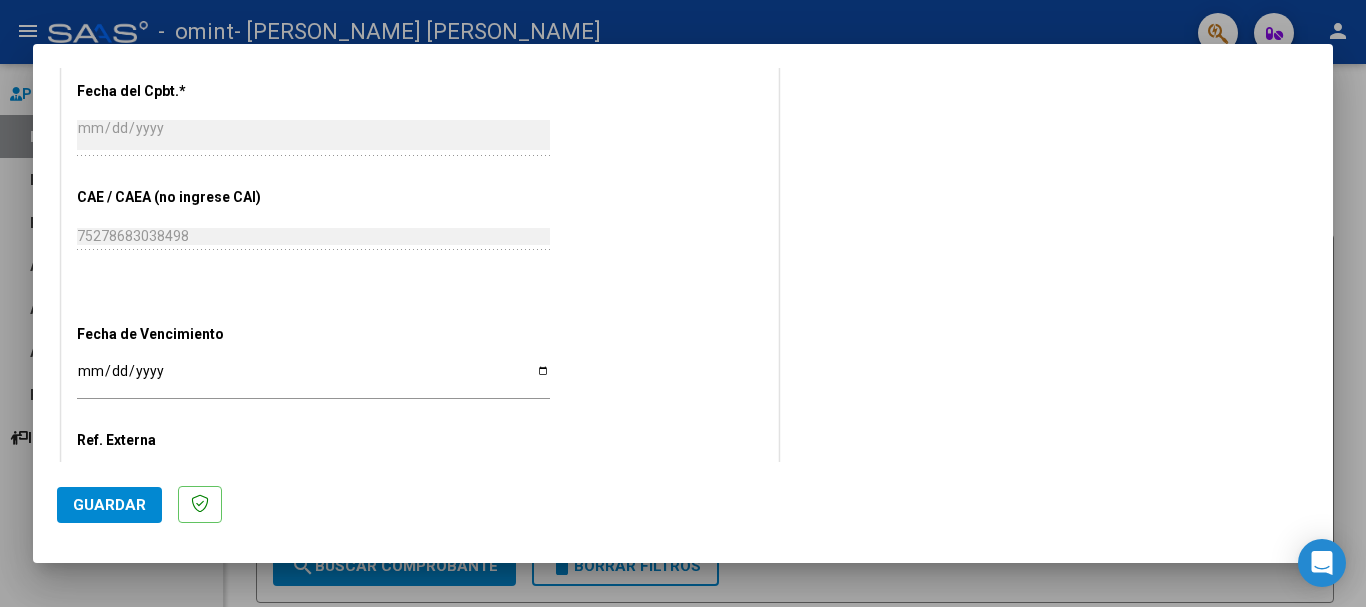 scroll, scrollTop: 1227, scrollLeft: 0, axis: vertical 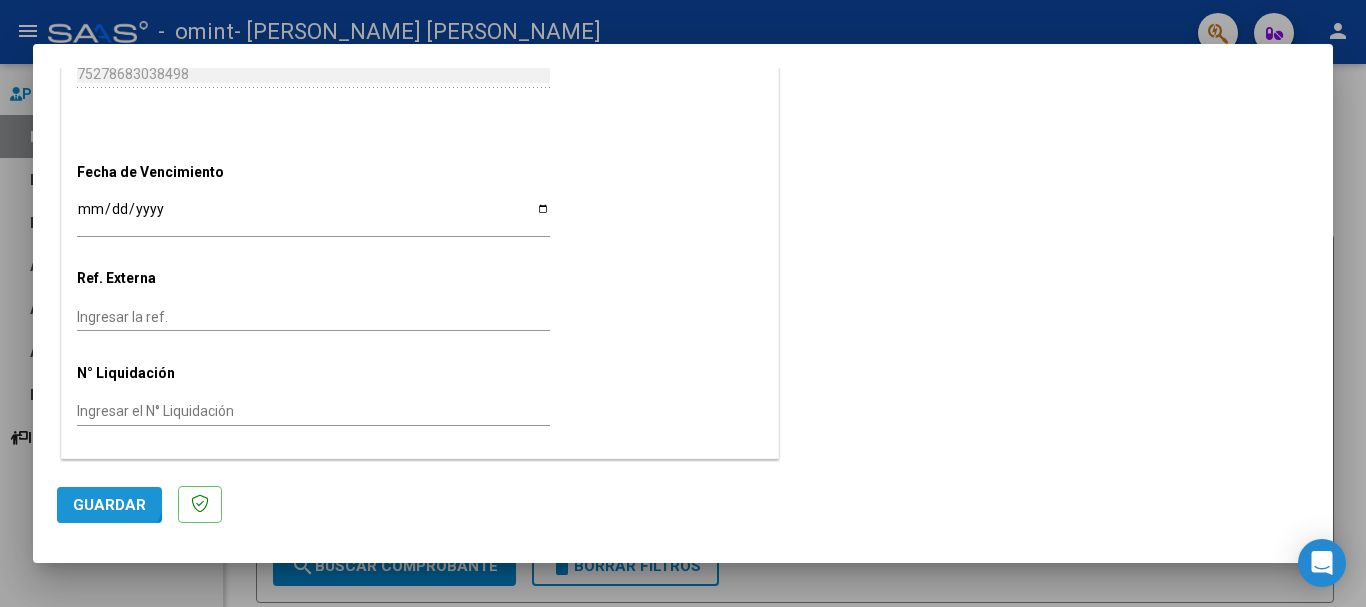 click on "Guardar" 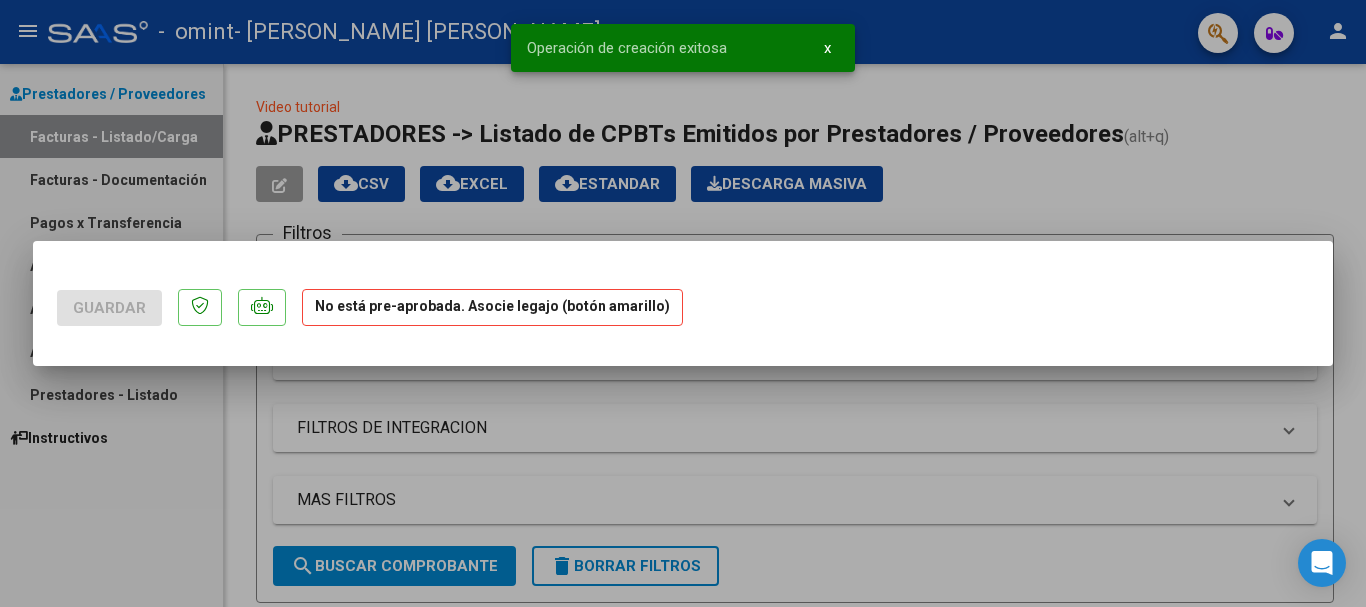scroll, scrollTop: 0, scrollLeft: 0, axis: both 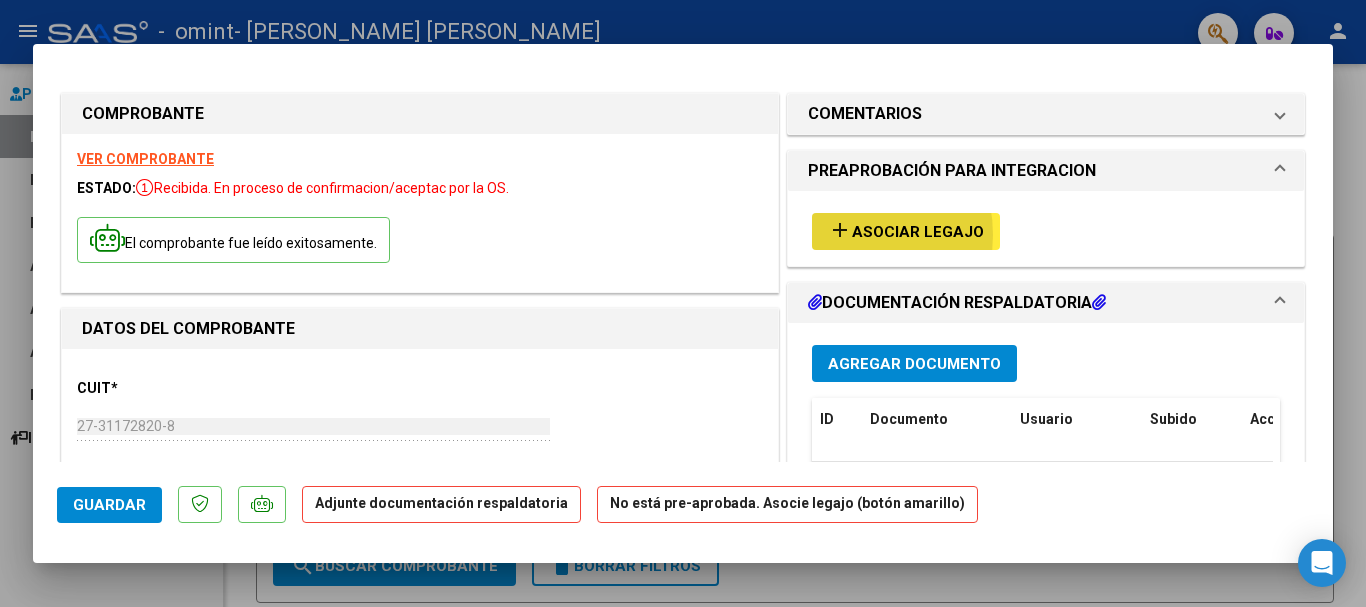 click on "add" at bounding box center (840, 230) 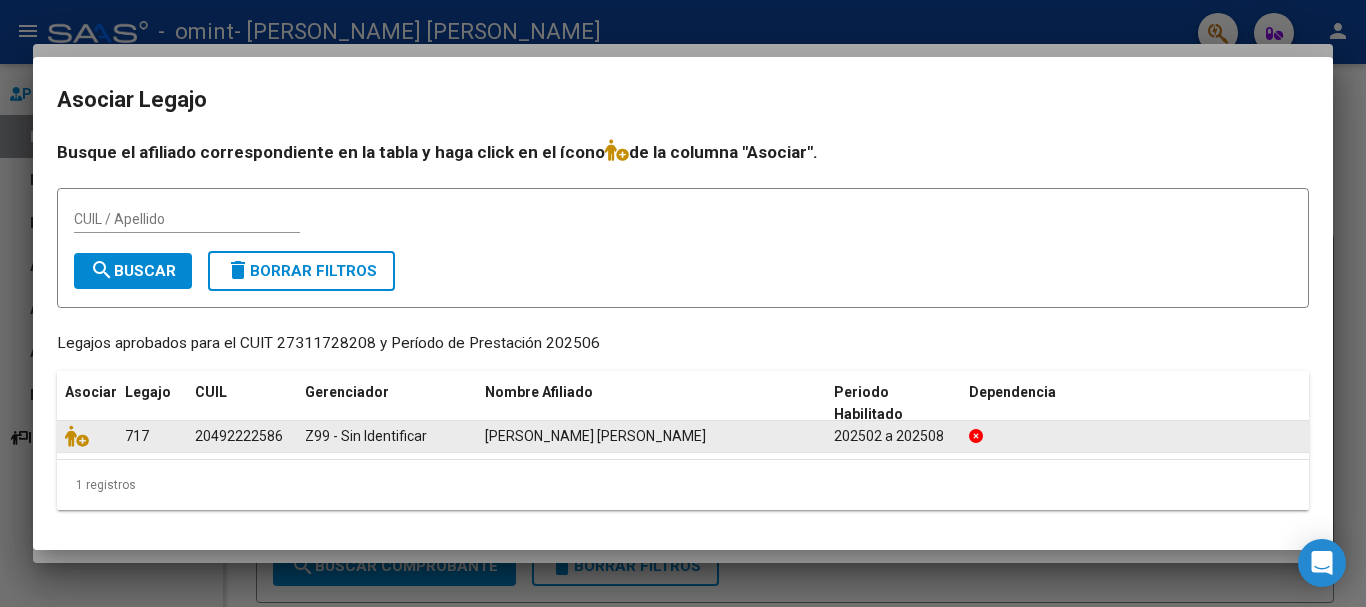 click on "Z99 - Sin Identificar" 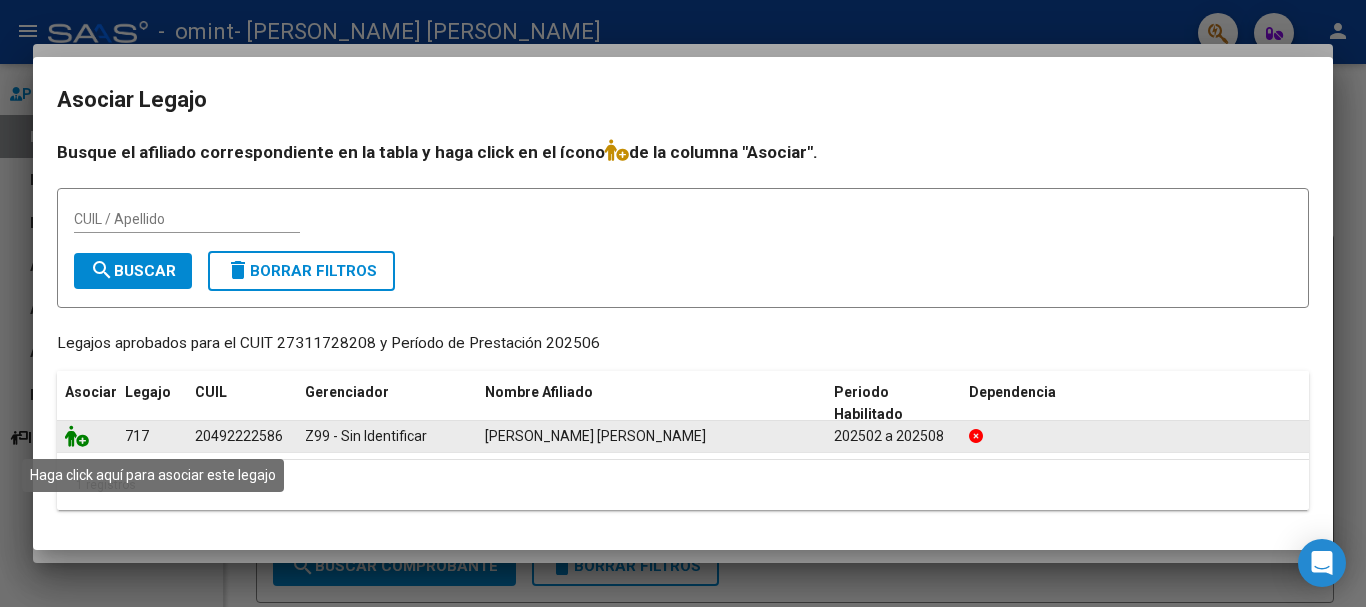 click 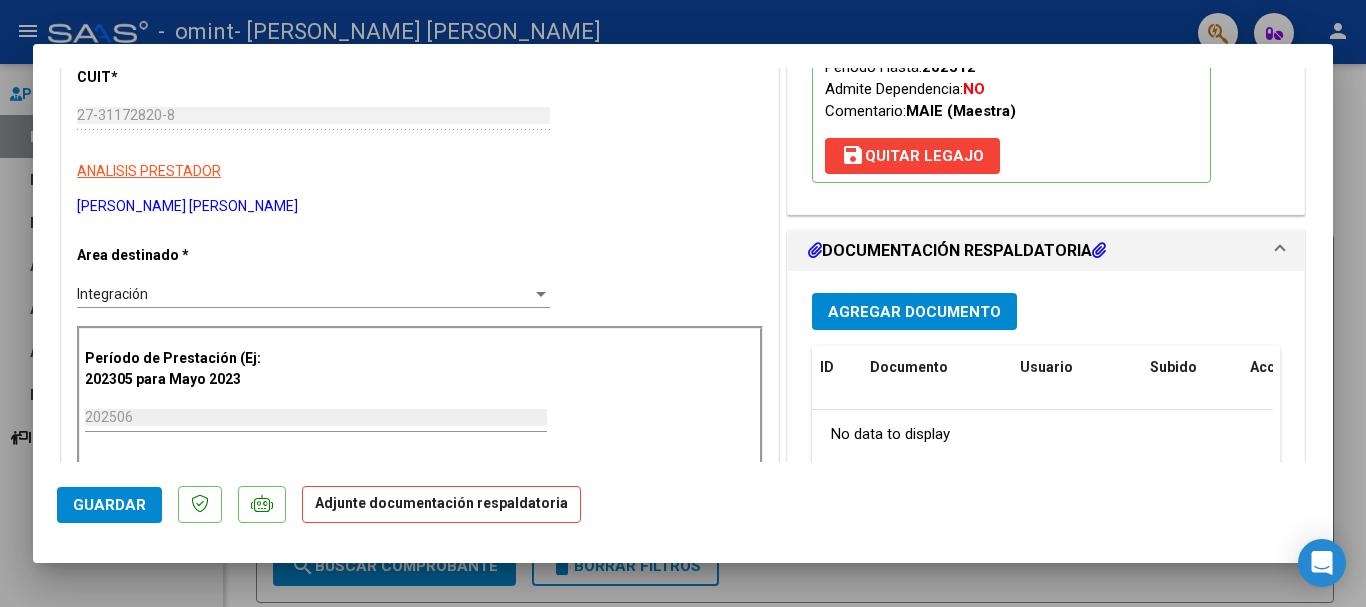 scroll, scrollTop: 410, scrollLeft: 0, axis: vertical 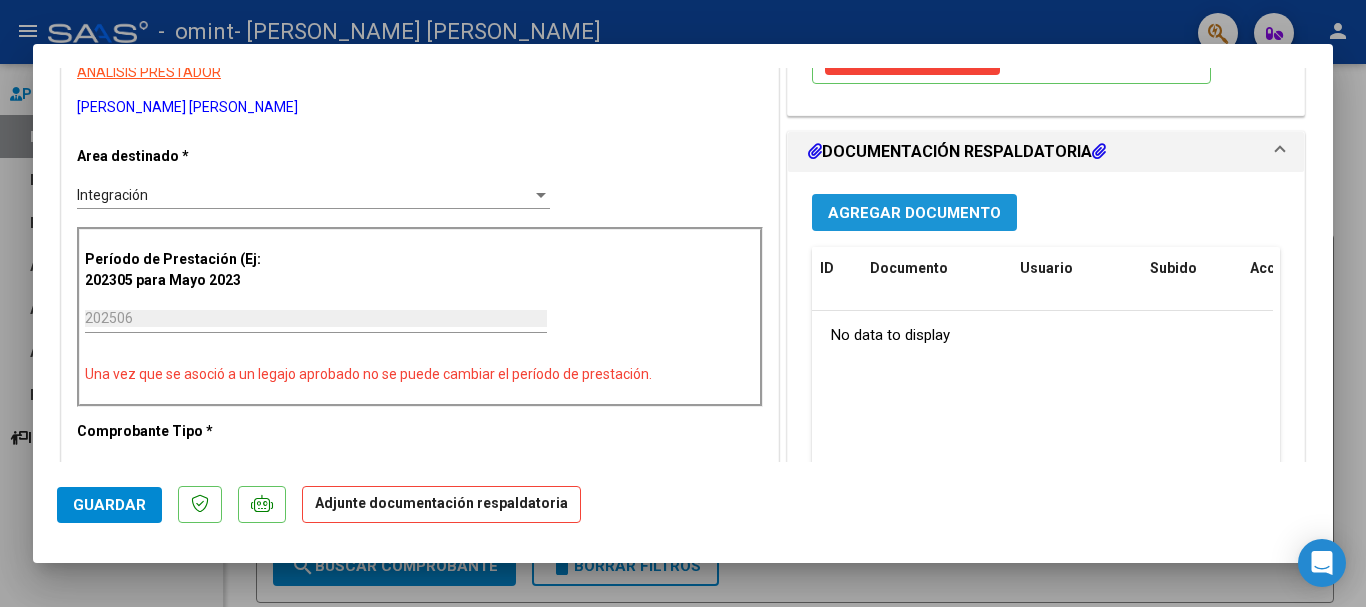 click on "Agregar Documento" at bounding box center [914, 213] 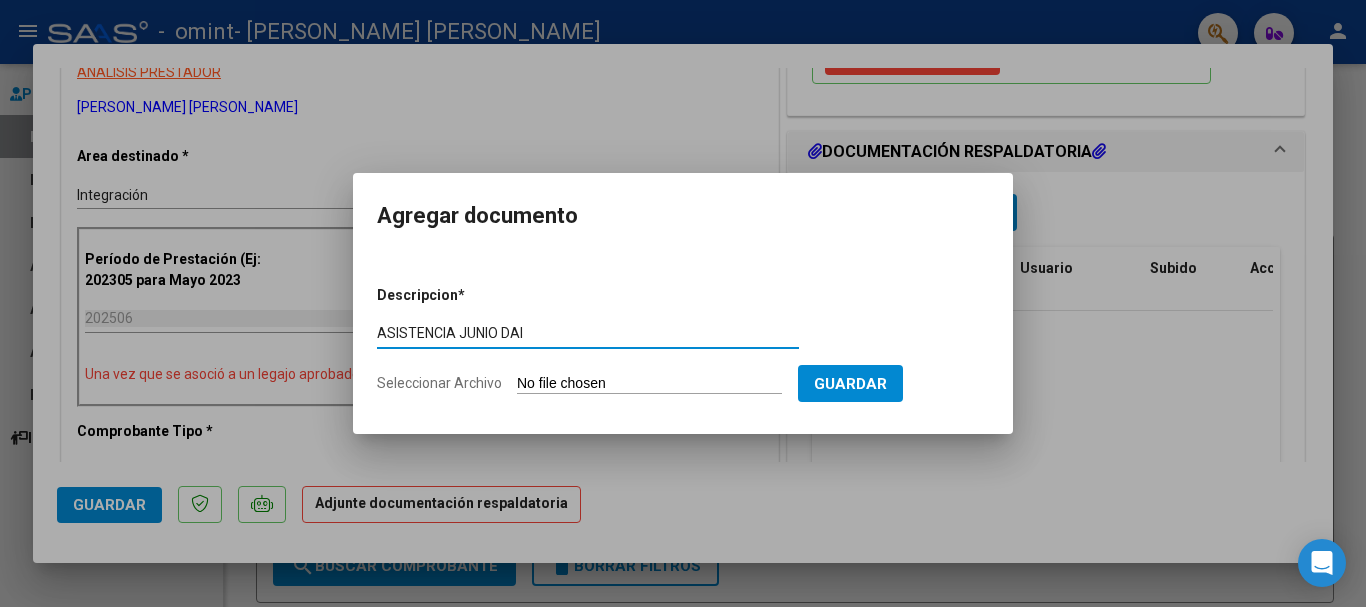 type on "ASISTENCIA JUNIO DAI" 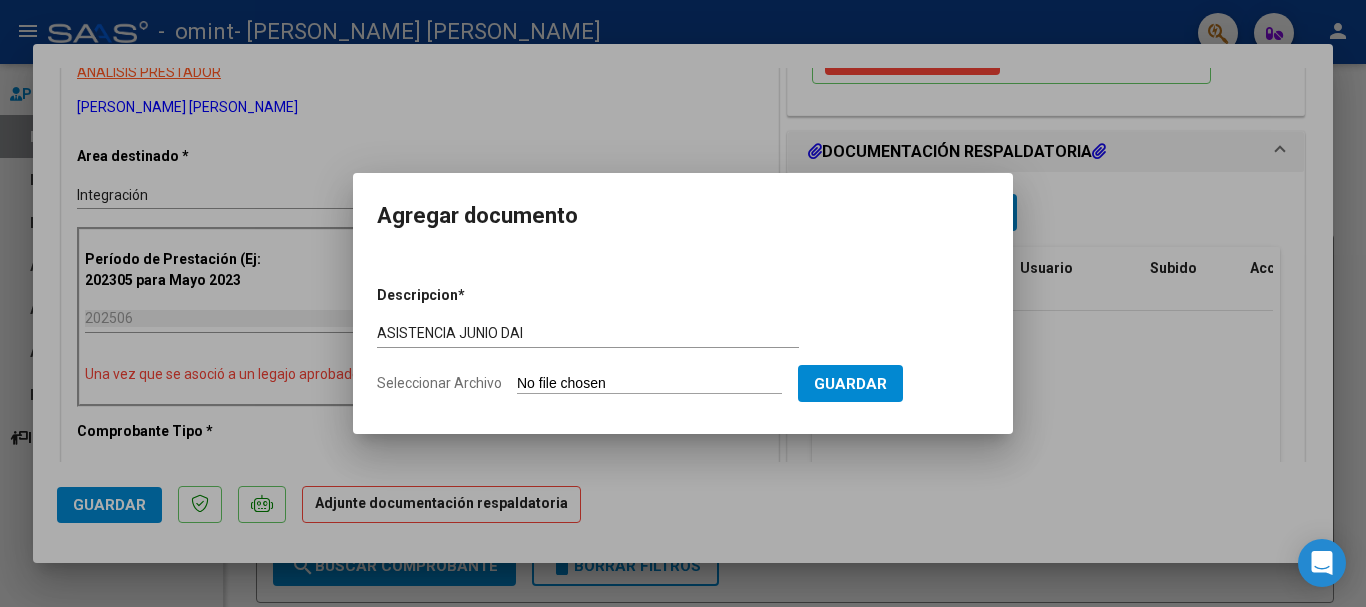 click on "Seleccionar Archivo" at bounding box center [649, 384] 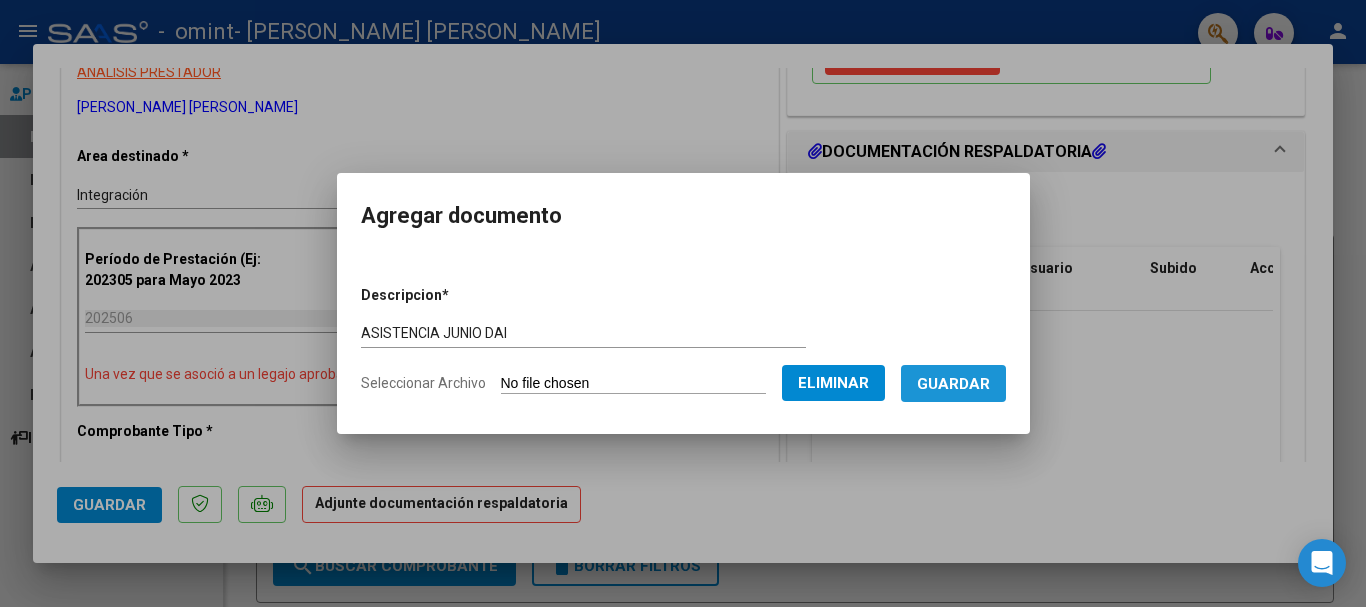 click on "Guardar" at bounding box center [953, 384] 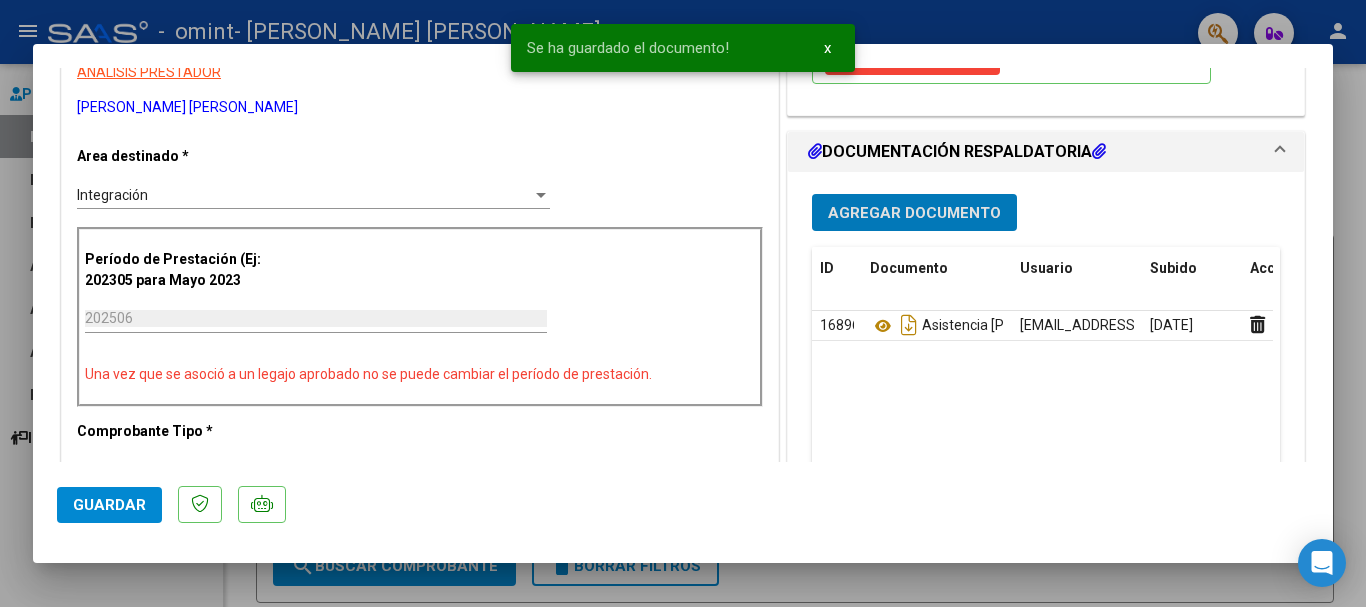 click on "Agregar Documento" at bounding box center [914, 213] 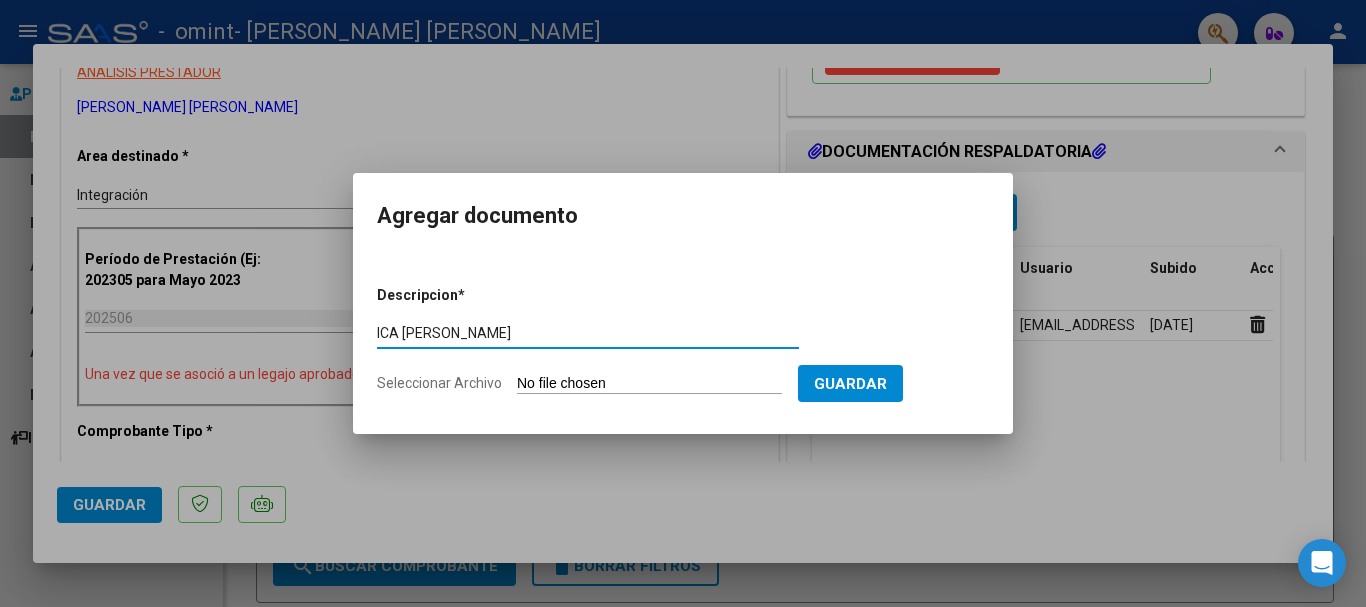type on "ICA [PERSON_NAME]" 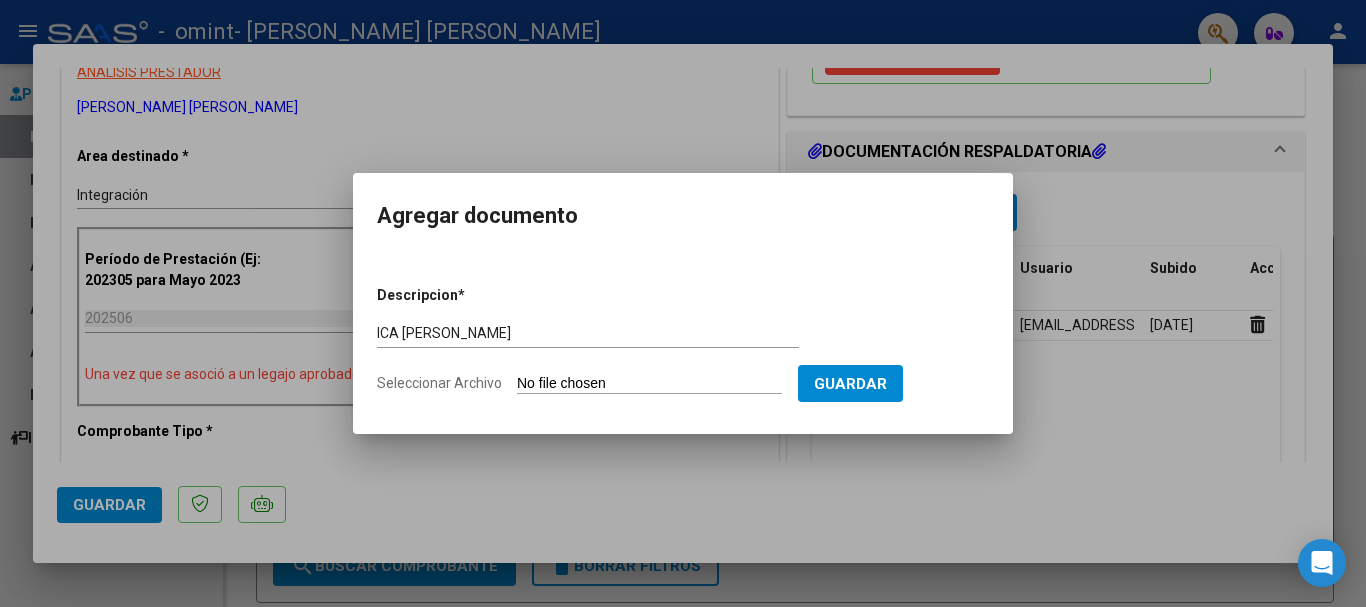 click on "Seleccionar Archivo" at bounding box center (649, 384) 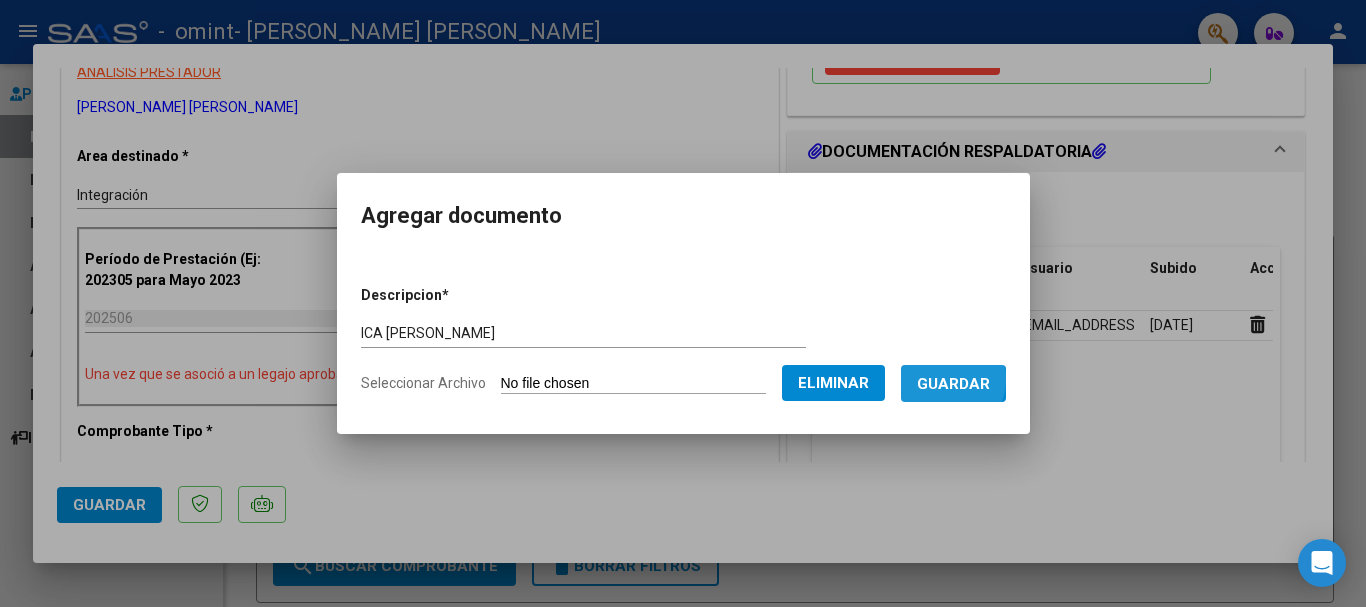 click on "Guardar" at bounding box center (953, 384) 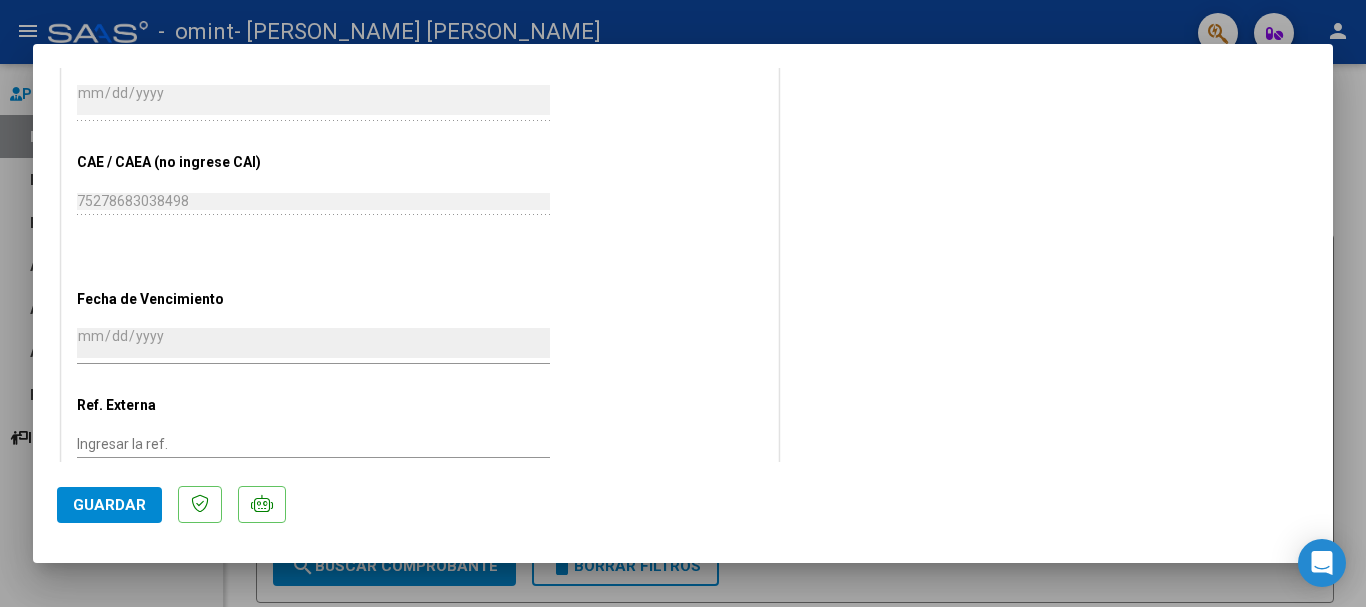 scroll, scrollTop: 1290, scrollLeft: 0, axis: vertical 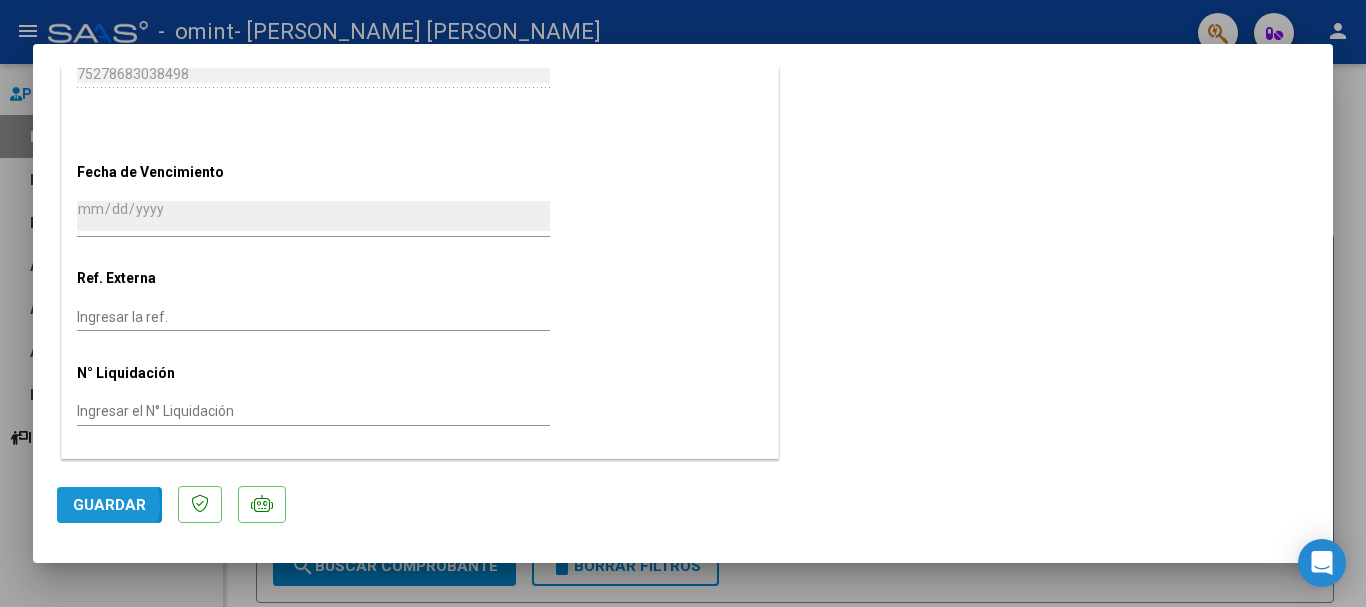 click on "Guardar" 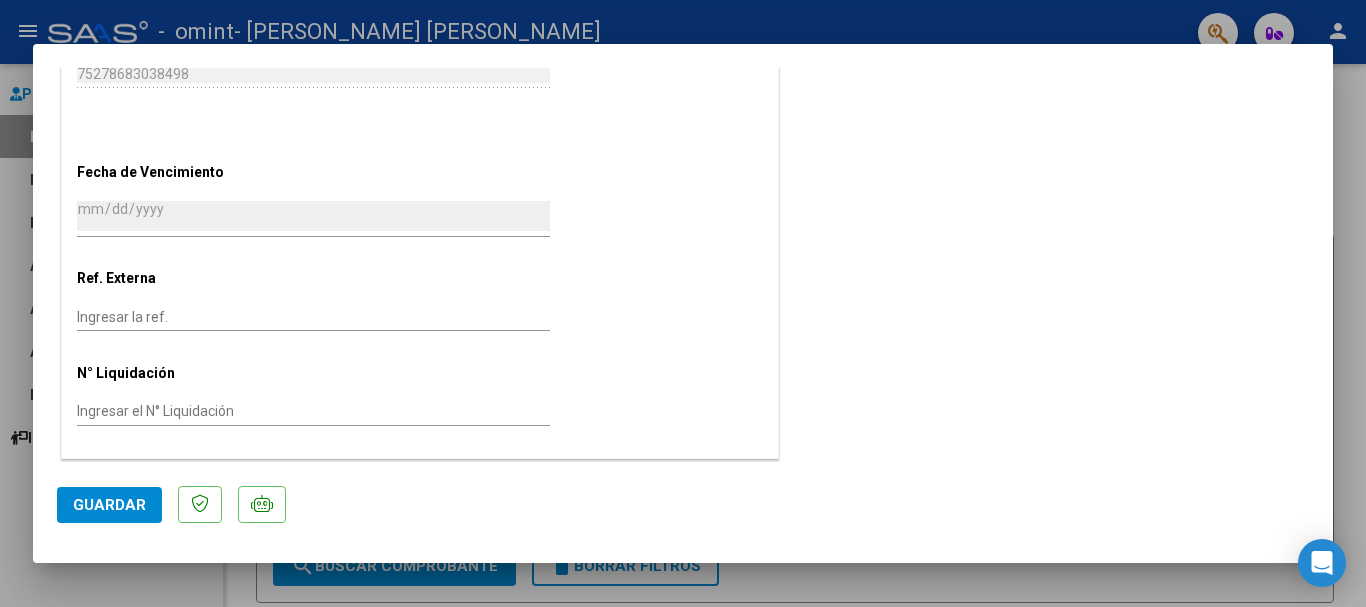 click on "Guardar" 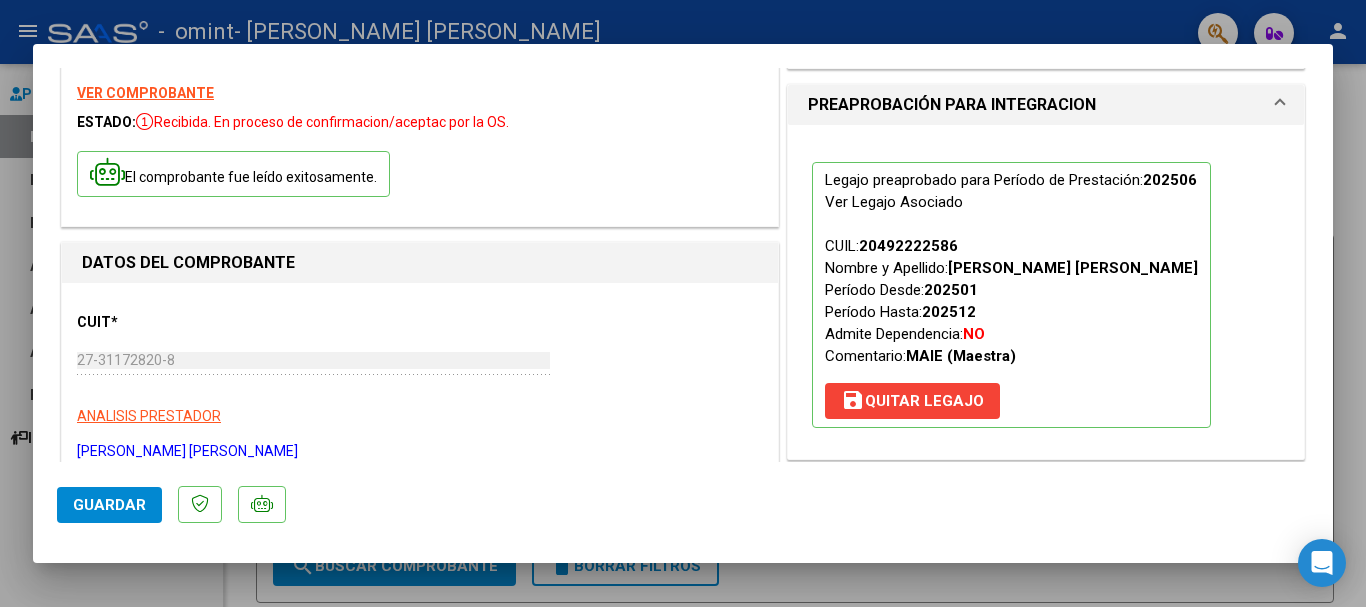scroll, scrollTop: 0, scrollLeft: 0, axis: both 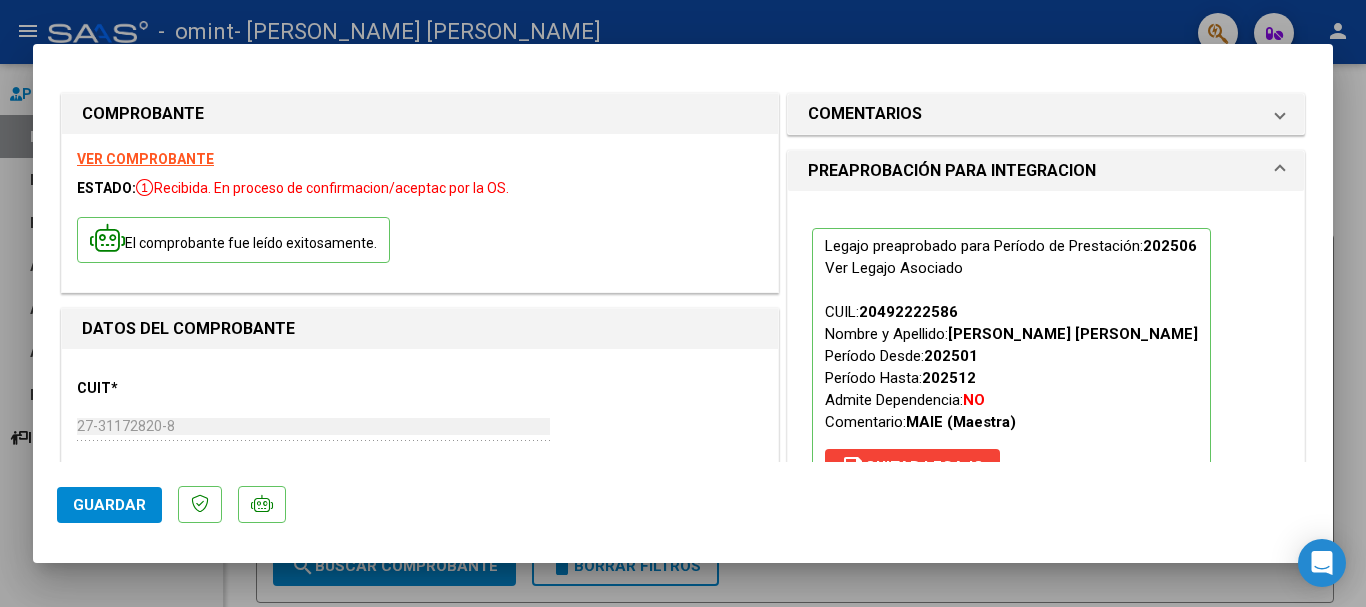 click at bounding box center (683, 303) 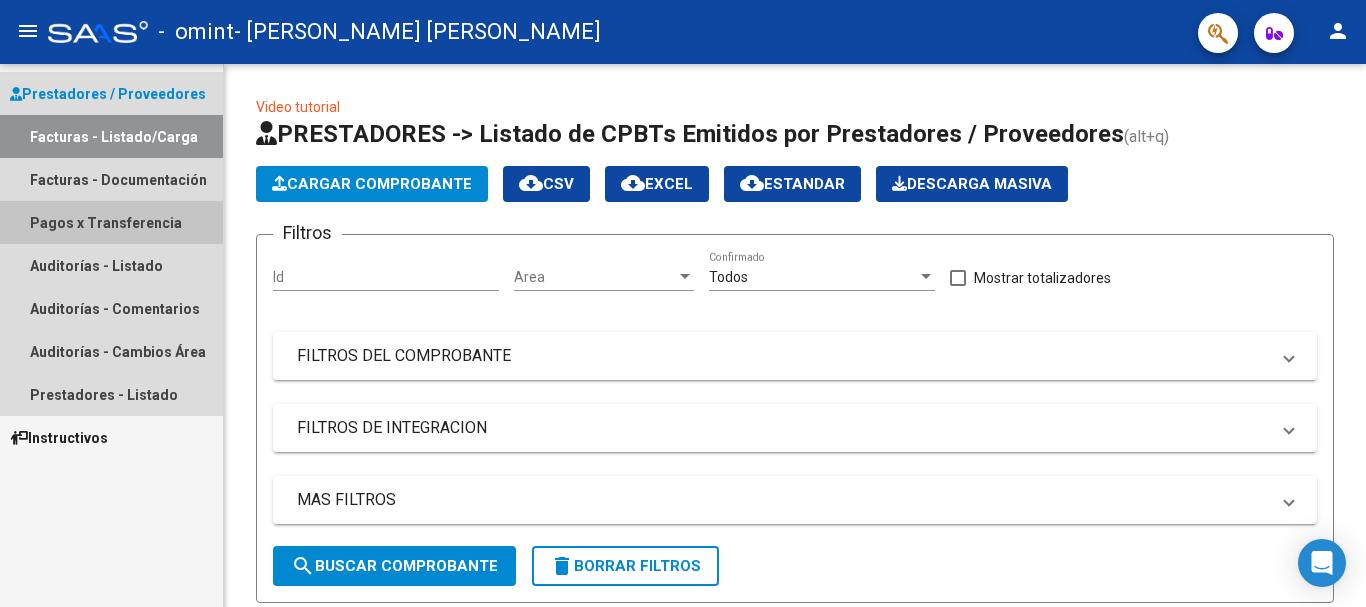click on "Pagos x Transferencia" at bounding box center [111, 222] 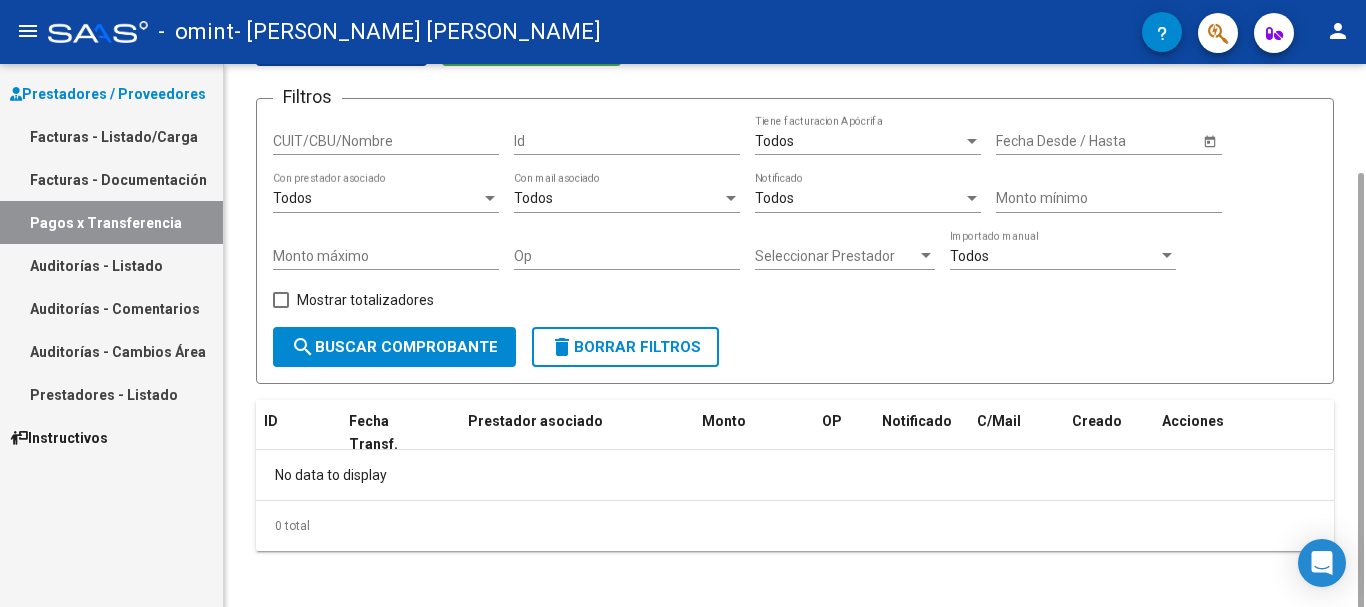 scroll, scrollTop: 123, scrollLeft: 0, axis: vertical 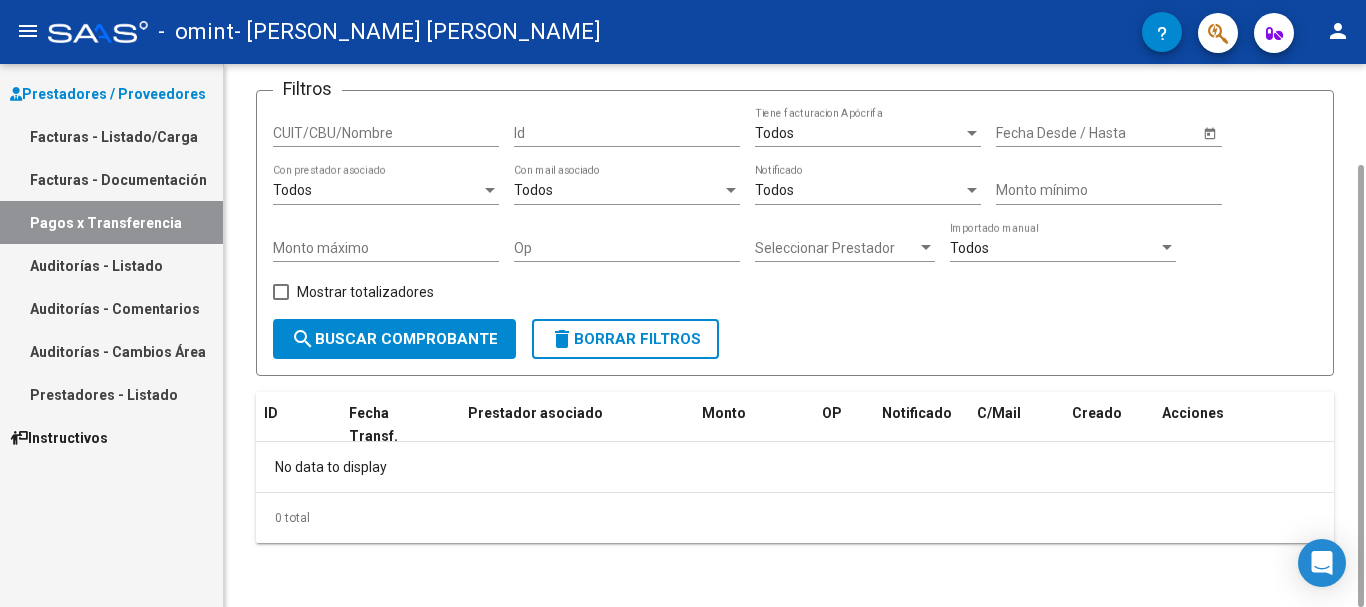 drag, startPoint x: 1360, startPoint y: 91, endPoint x: 1338, endPoint y: 225, distance: 135.79396 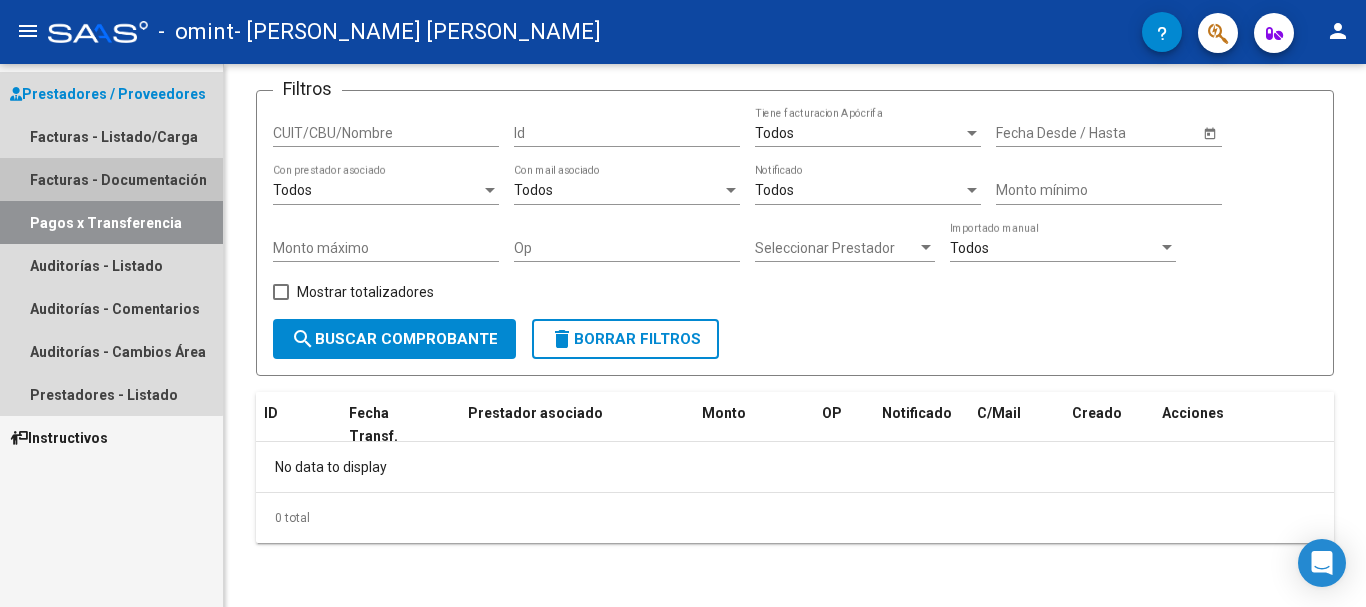 click on "Facturas - Documentación" at bounding box center (111, 179) 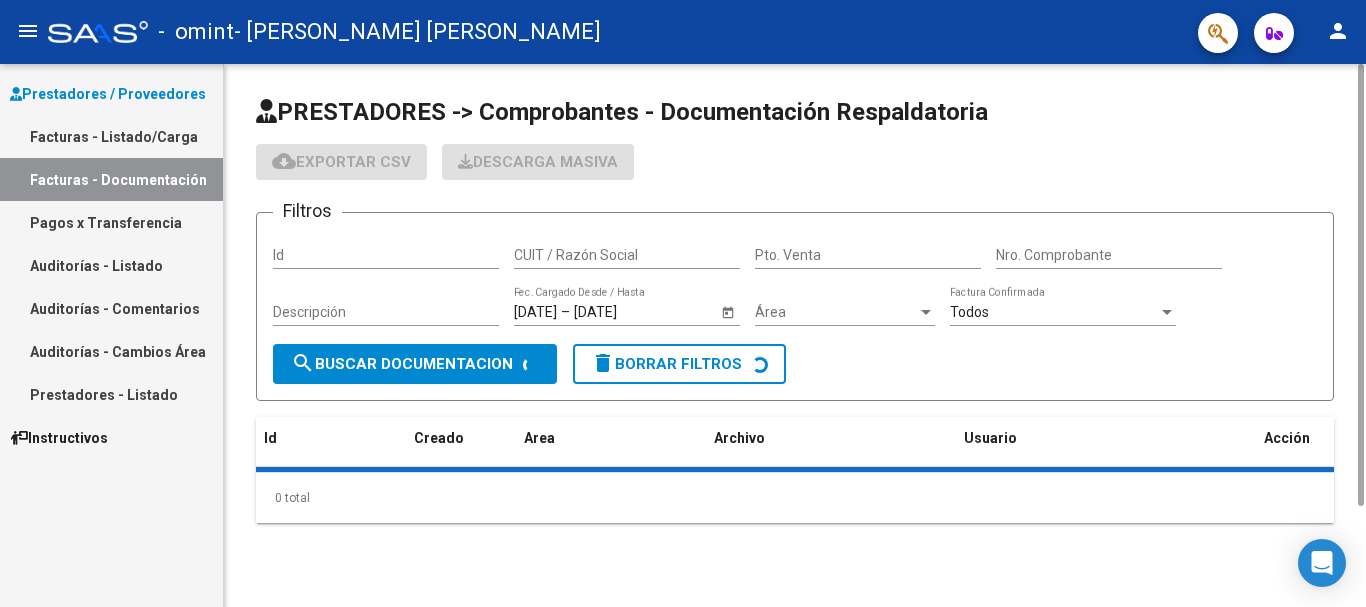 scroll, scrollTop: 0, scrollLeft: 0, axis: both 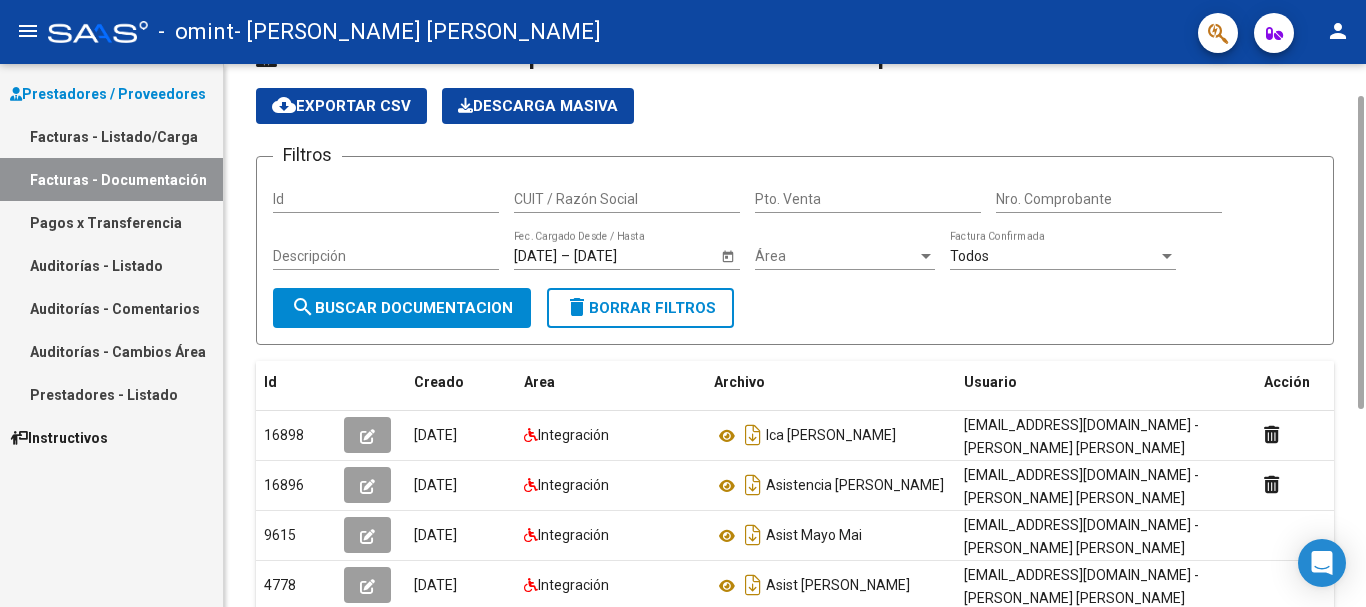 drag, startPoint x: 1362, startPoint y: 164, endPoint x: 1304, endPoint y: 209, distance: 73.409805 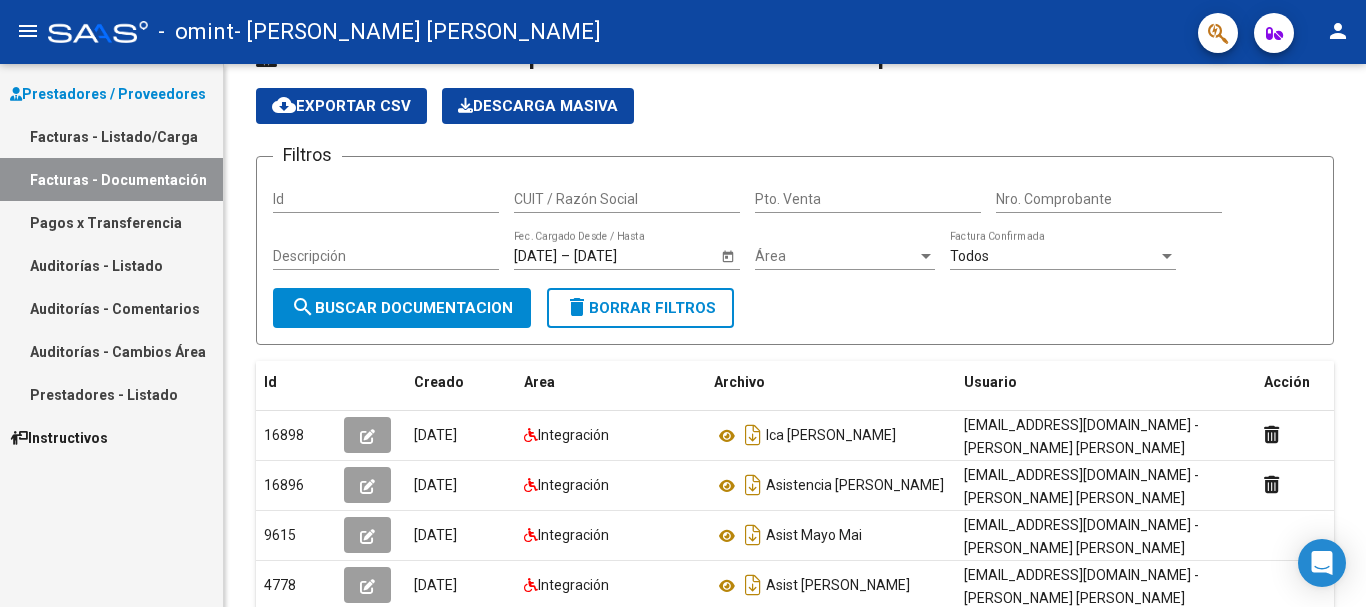 click on "Auditorías - Comentarios" at bounding box center [111, 308] 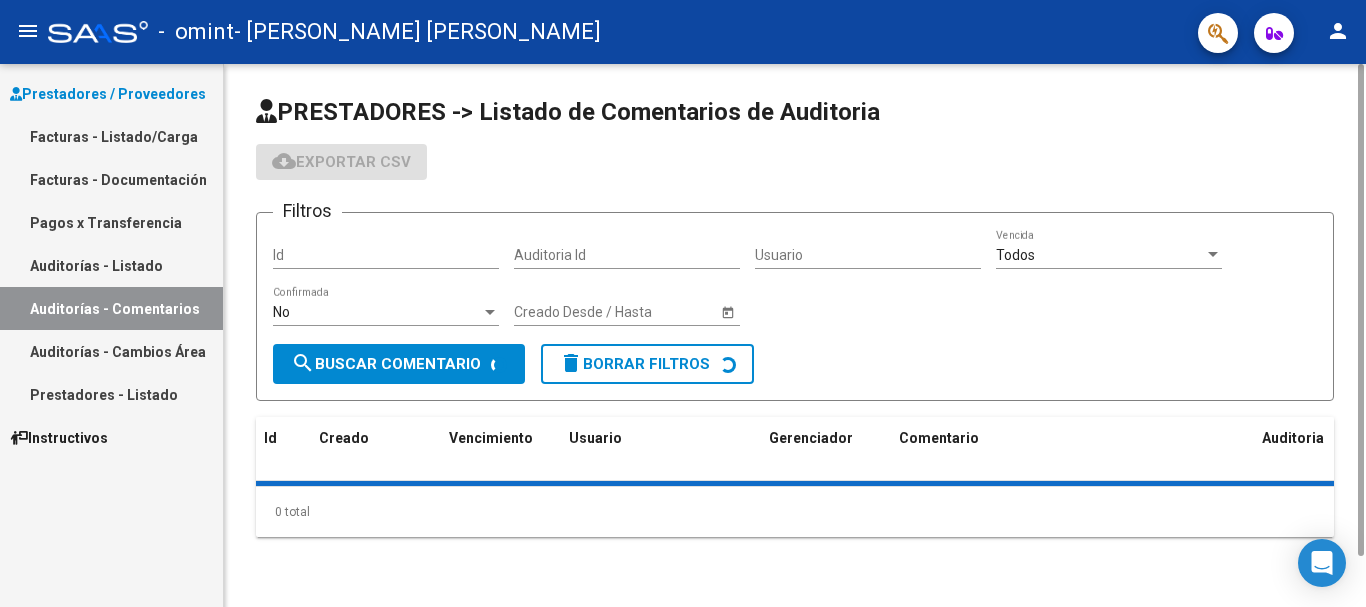 scroll, scrollTop: 0, scrollLeft: 0, axis: both 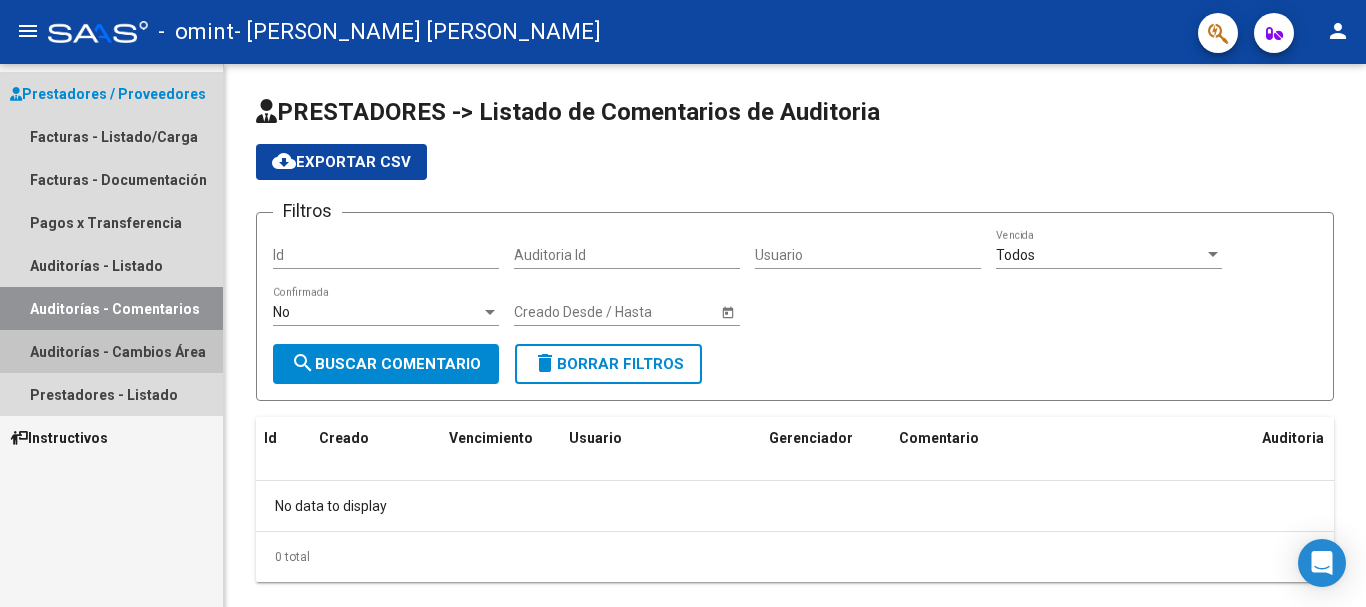 click on "Auditorías - Cambios Área" at bounding box center [111, 351] 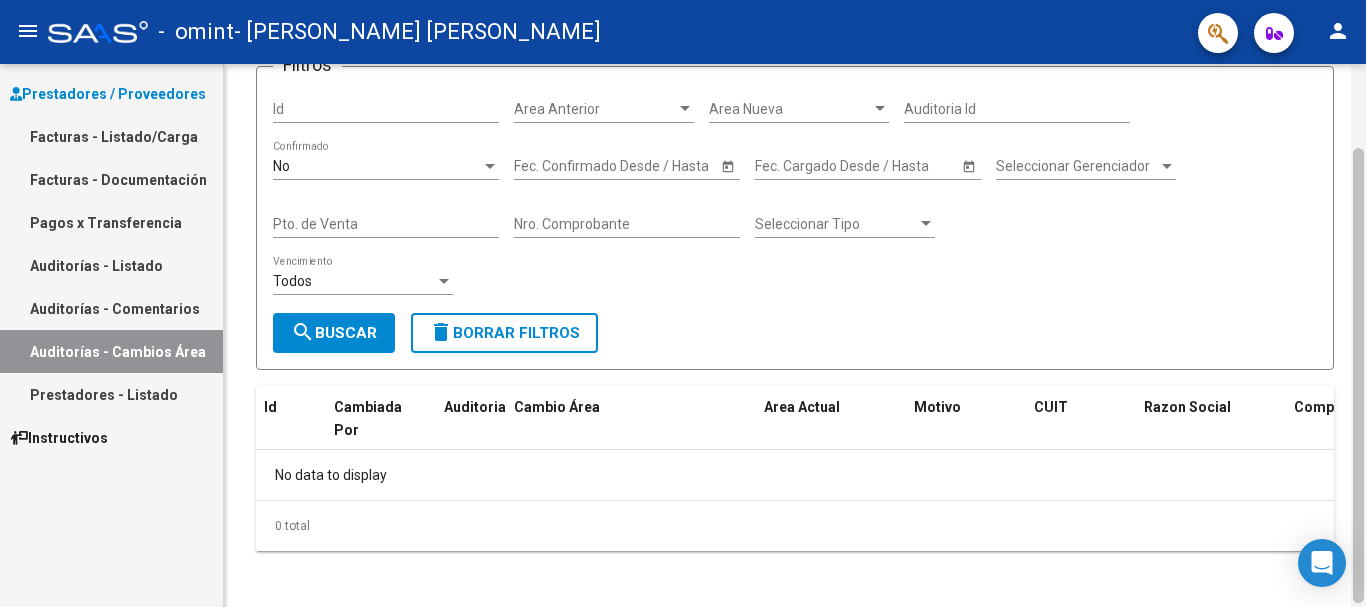 scroll, scrollTop: 100, scrollLeft: 0, axis: vertical 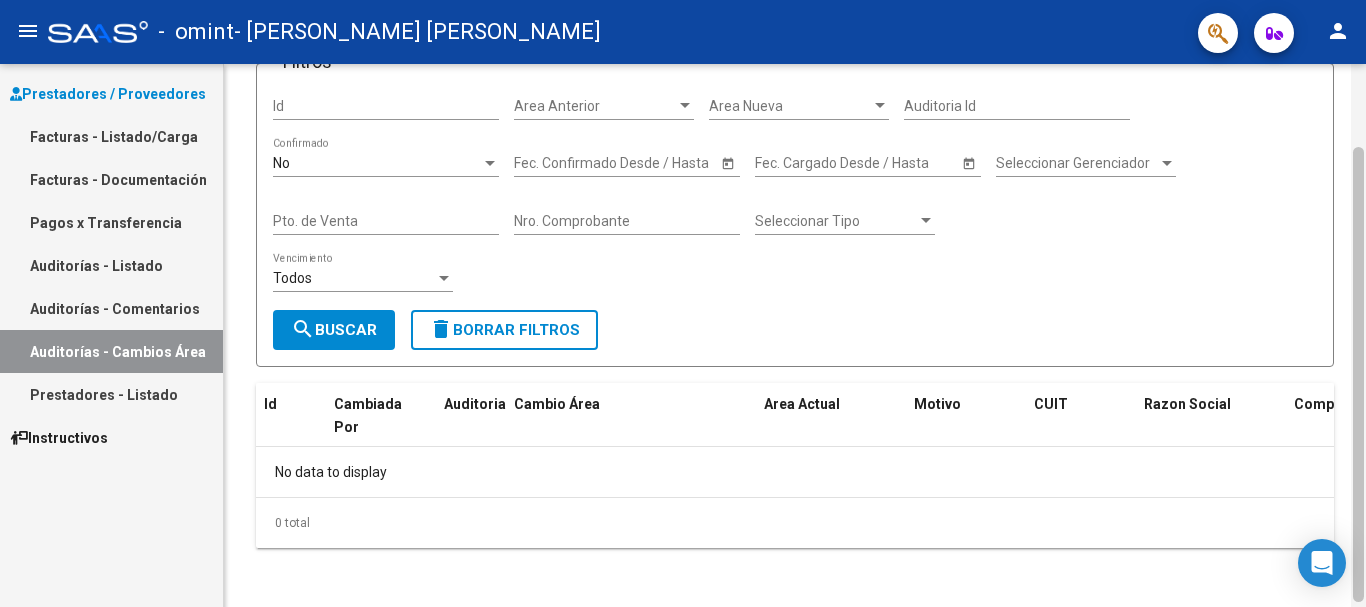 drag, startPoint x: 1358, startPoint y: 203, endPoint x: 1352, endPoint y: 294, distance: 91.197586 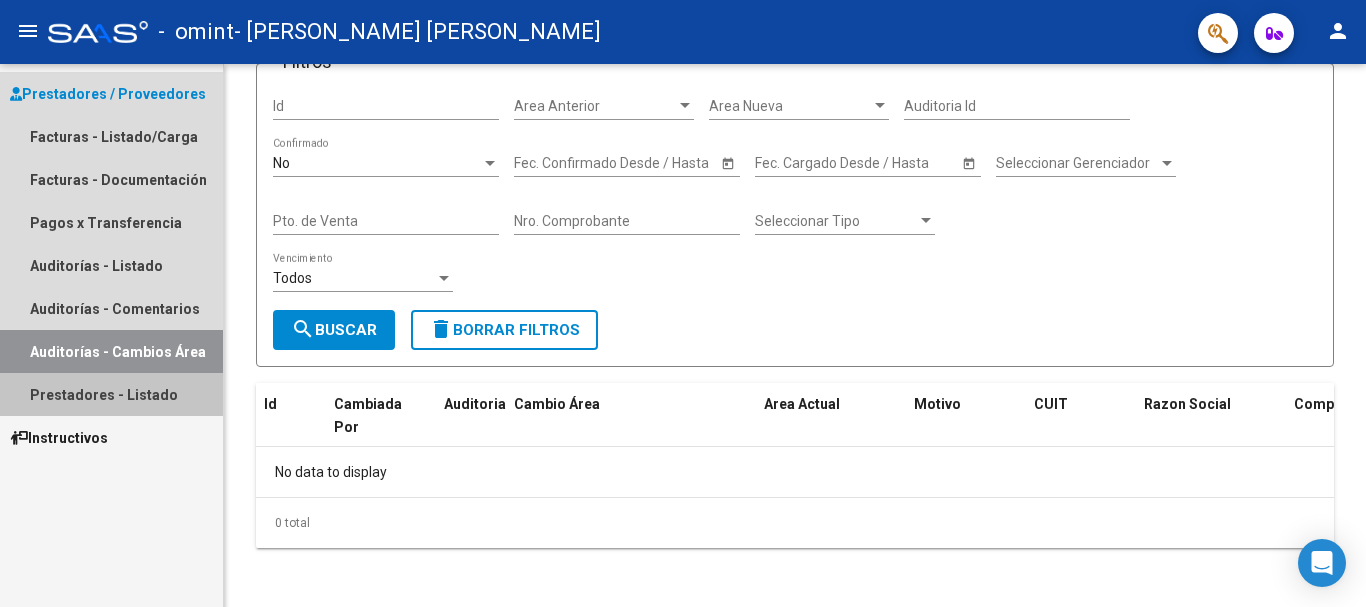 click on "Prestadores - Listado" at bounding box center (111, 394) 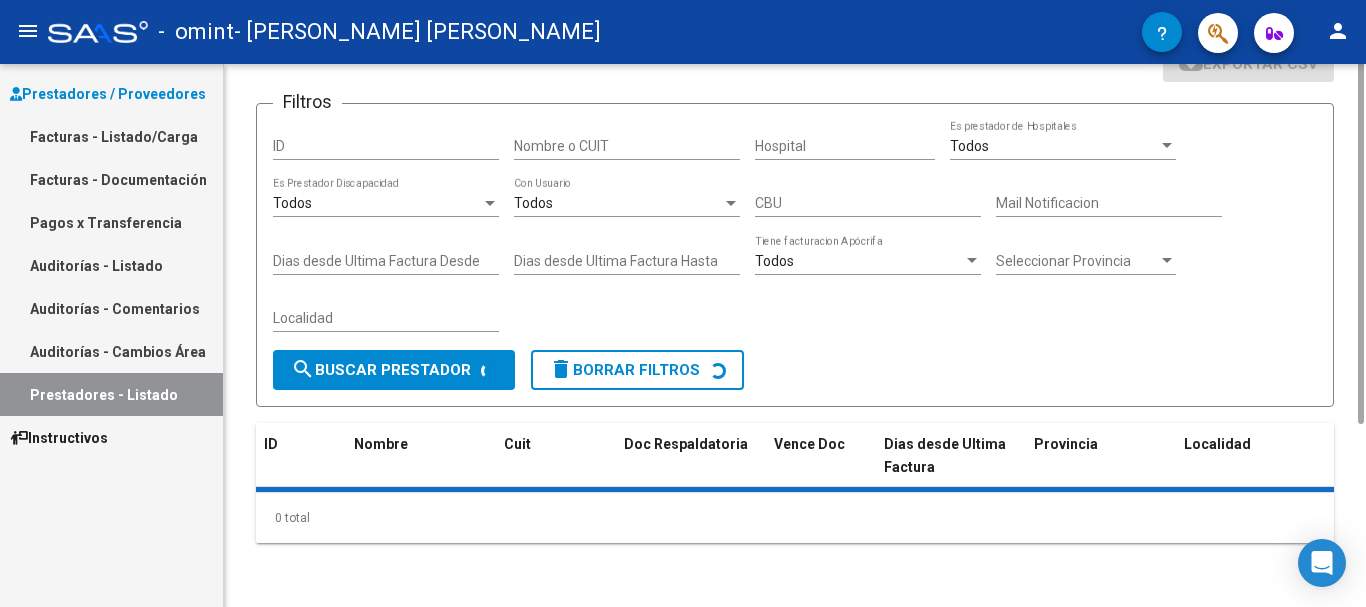 scroll, scrollTop: 0, scrollLeft: 0, axis: both 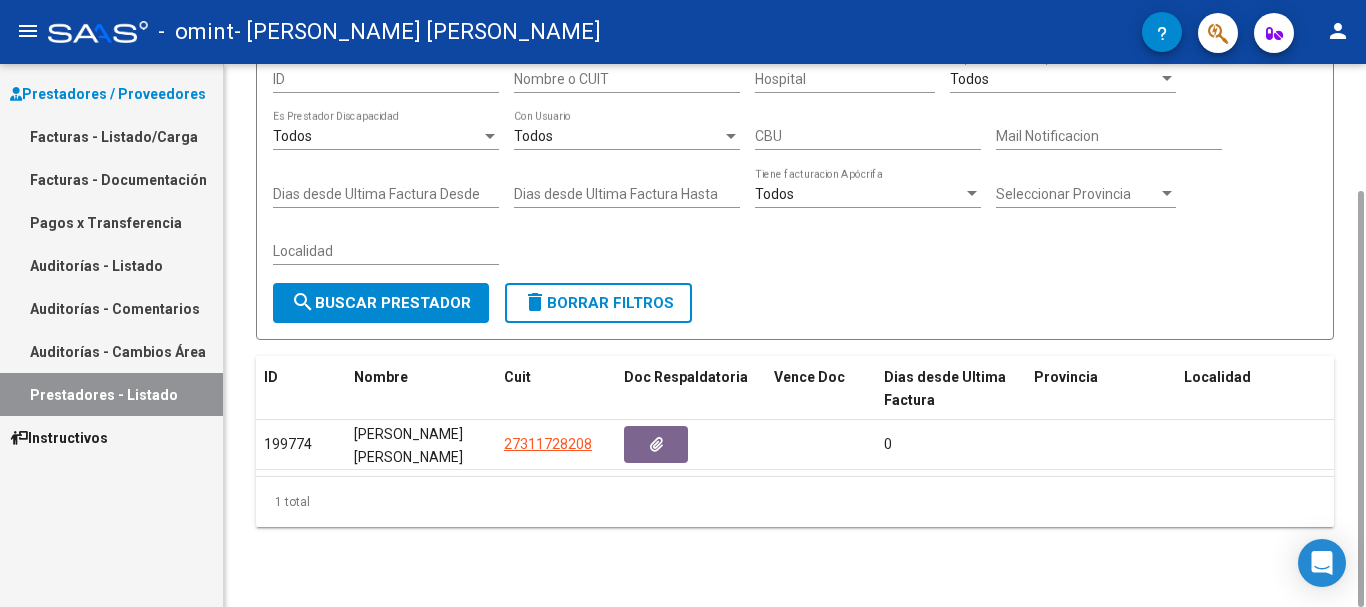 drag, startPoint x: 1364, startPoint y: 134, endPoint x: 1347, endPoint y: 209, distance: 76.902534 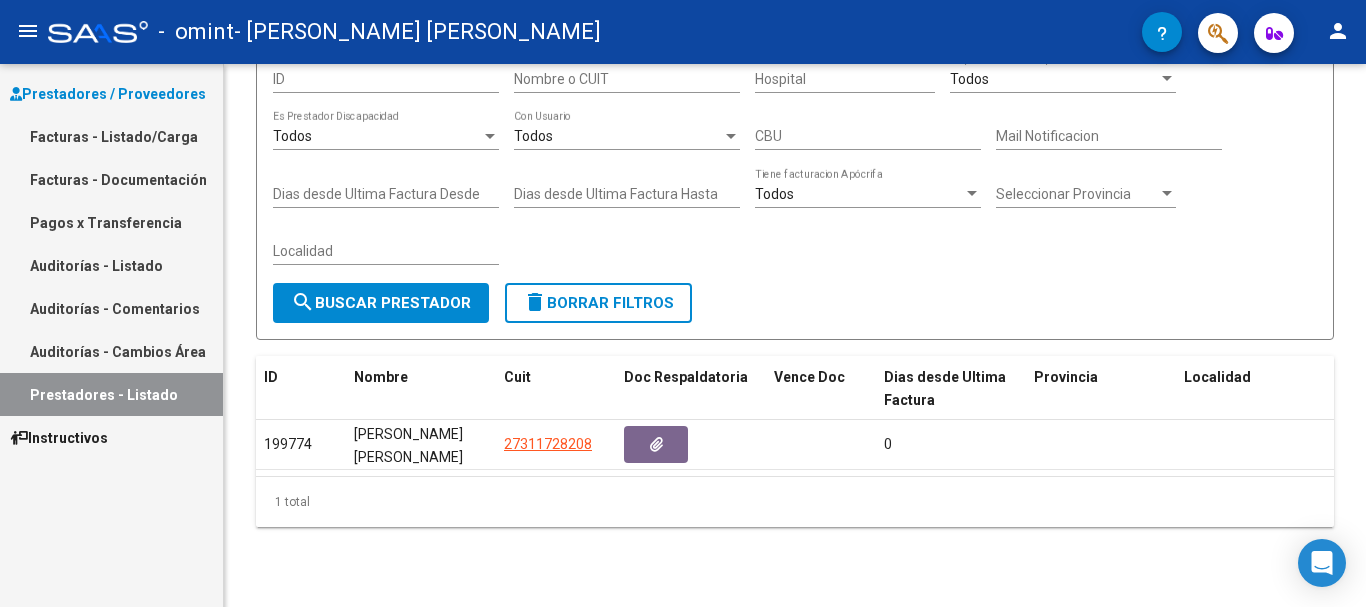 click 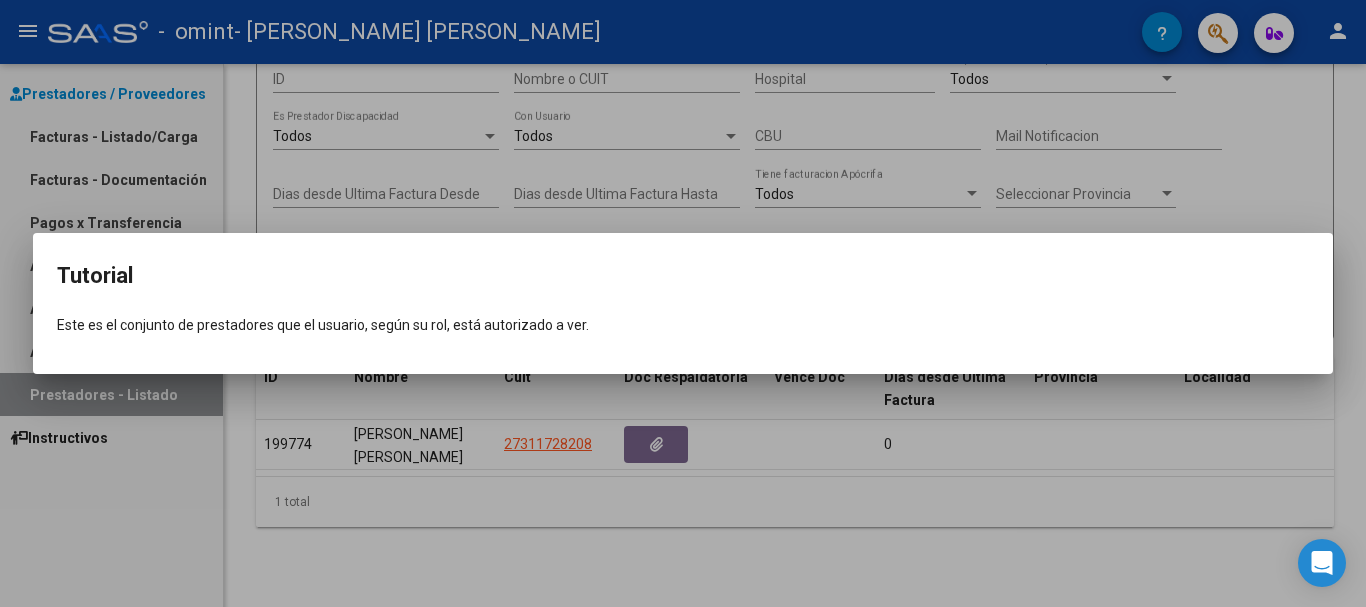 click at bounding box center (683, 303) 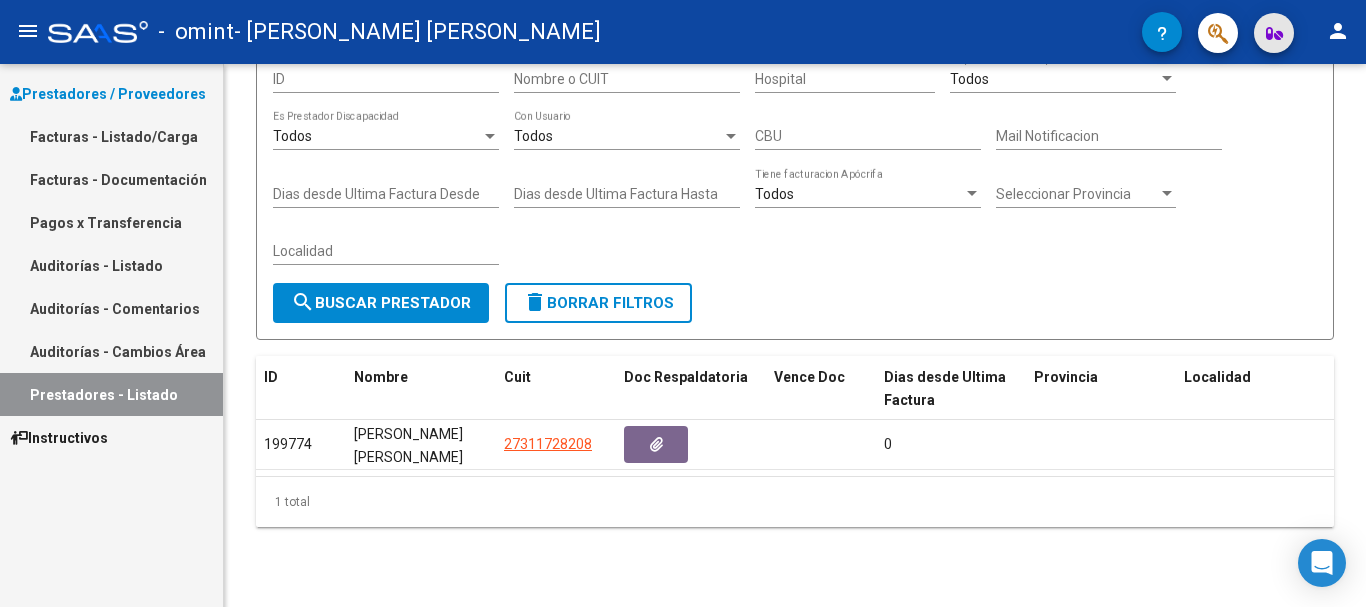 click 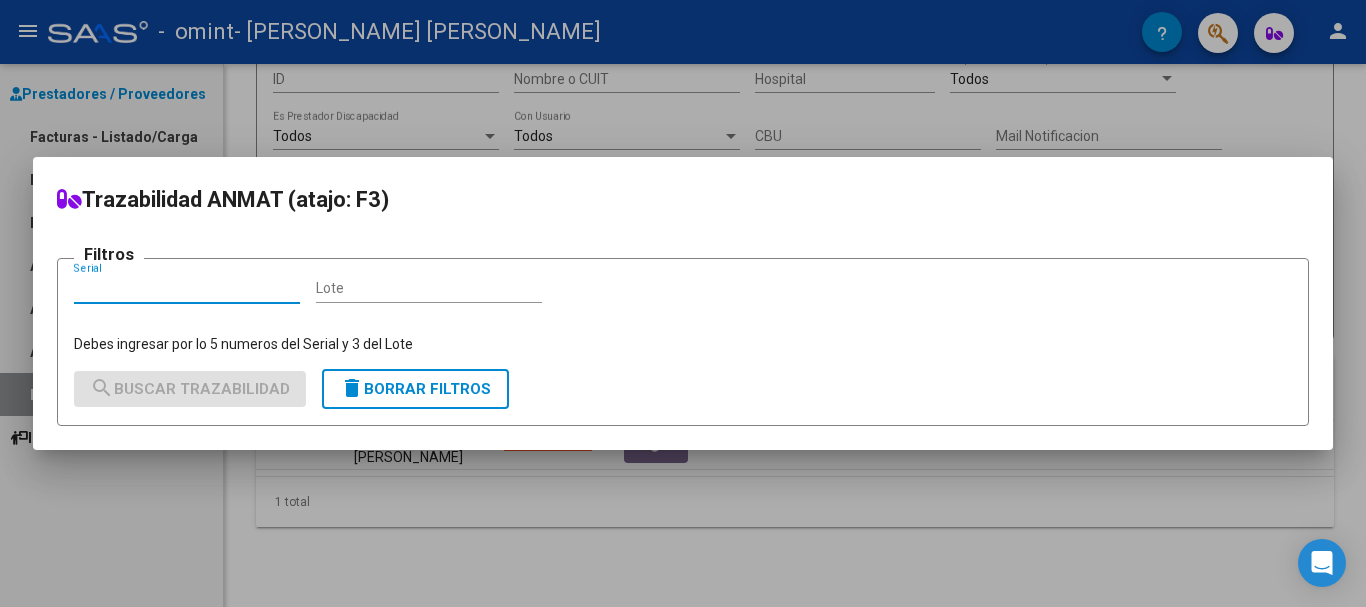 click at bounding box center [683, 303] 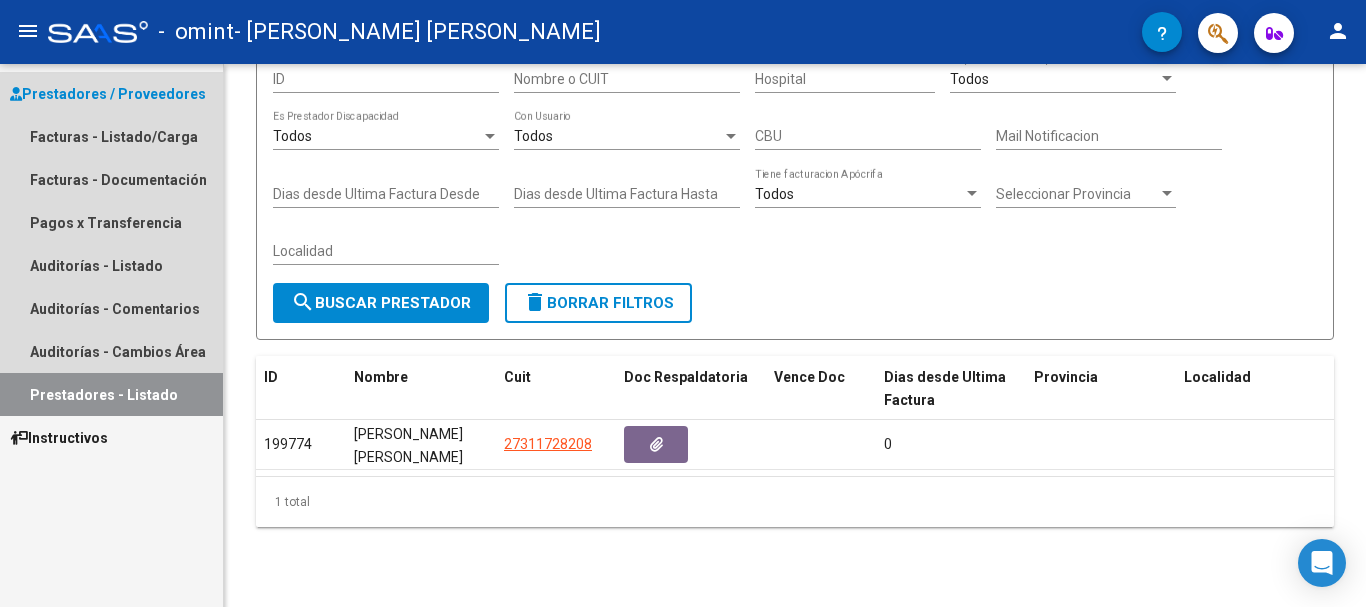 click on "Prestadores / Proveedores" at bounding box center (108, 94) 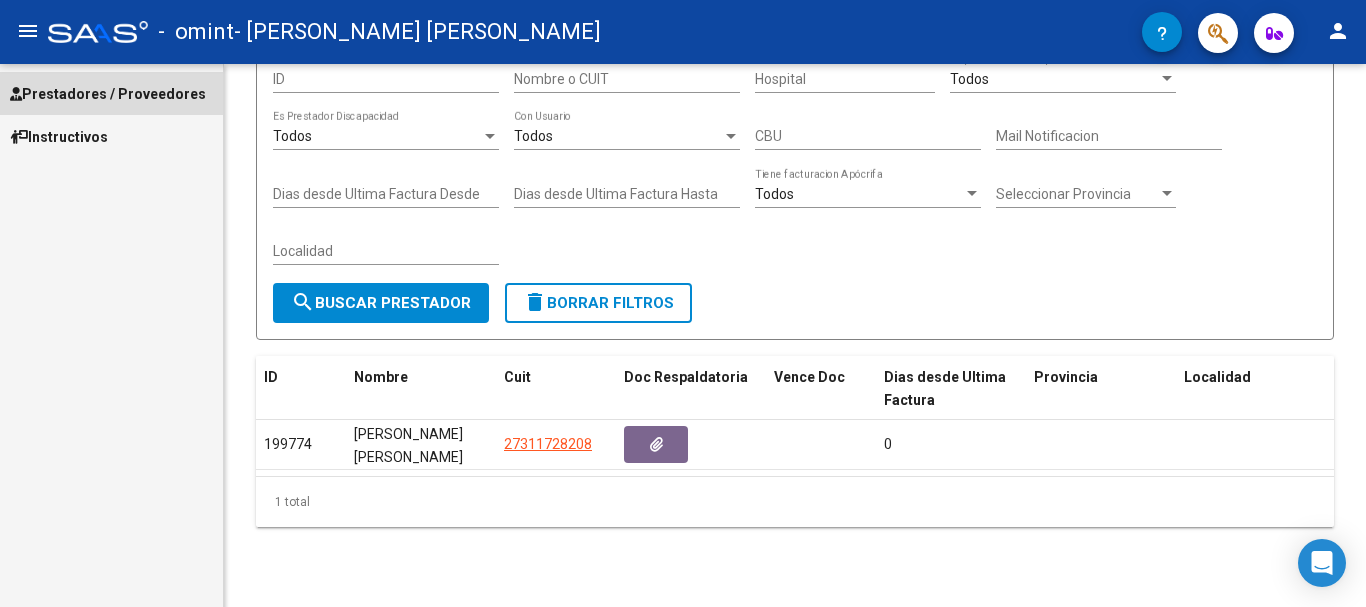 click on "Prestadores / Proveedores" at bounding box center (108, 94) 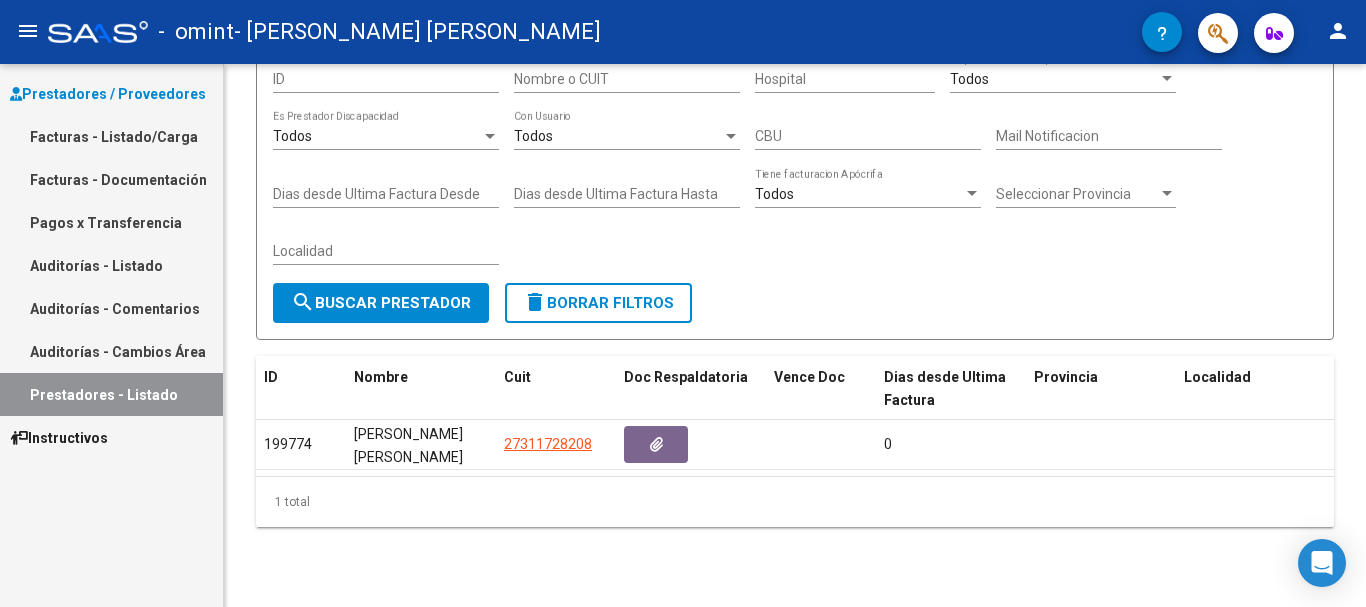 click on "Facturas - Listado/Carga" at bounding box center [111, 136] 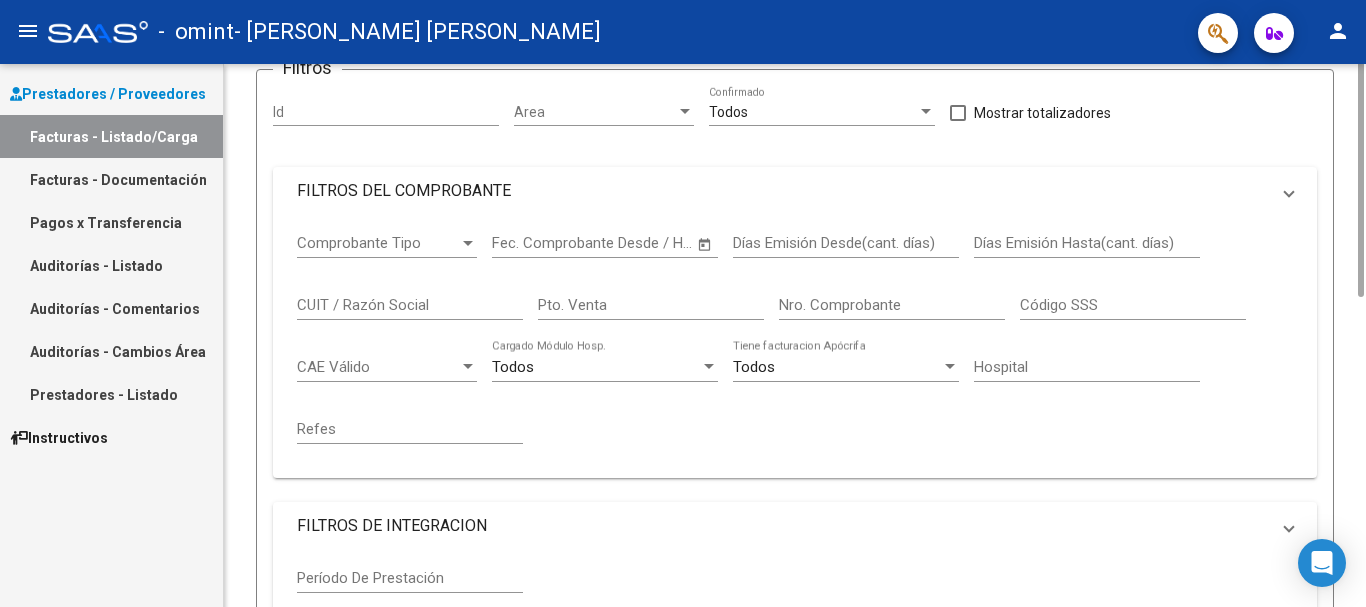 scroll, scrollTop: 0, scrollLeft: 0, axis: both 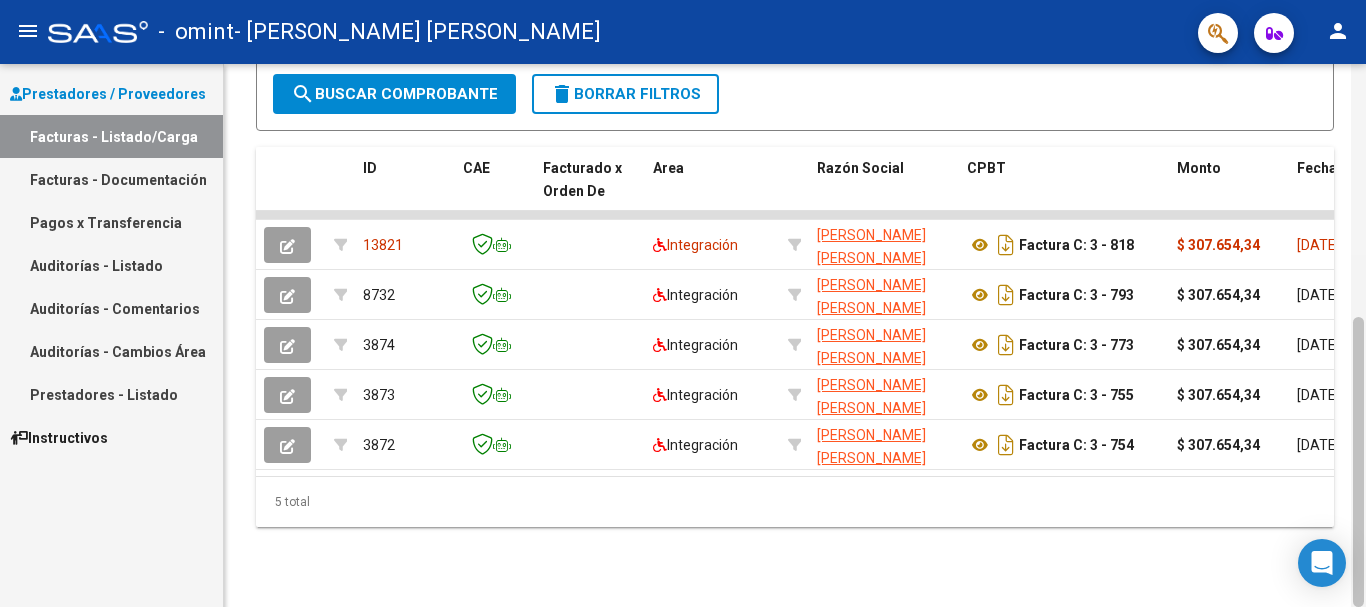 drag, startPoint x: 1361, startPoint y: 185, endPoint x: 1365, endPoint y: 544, distance: 359.02228 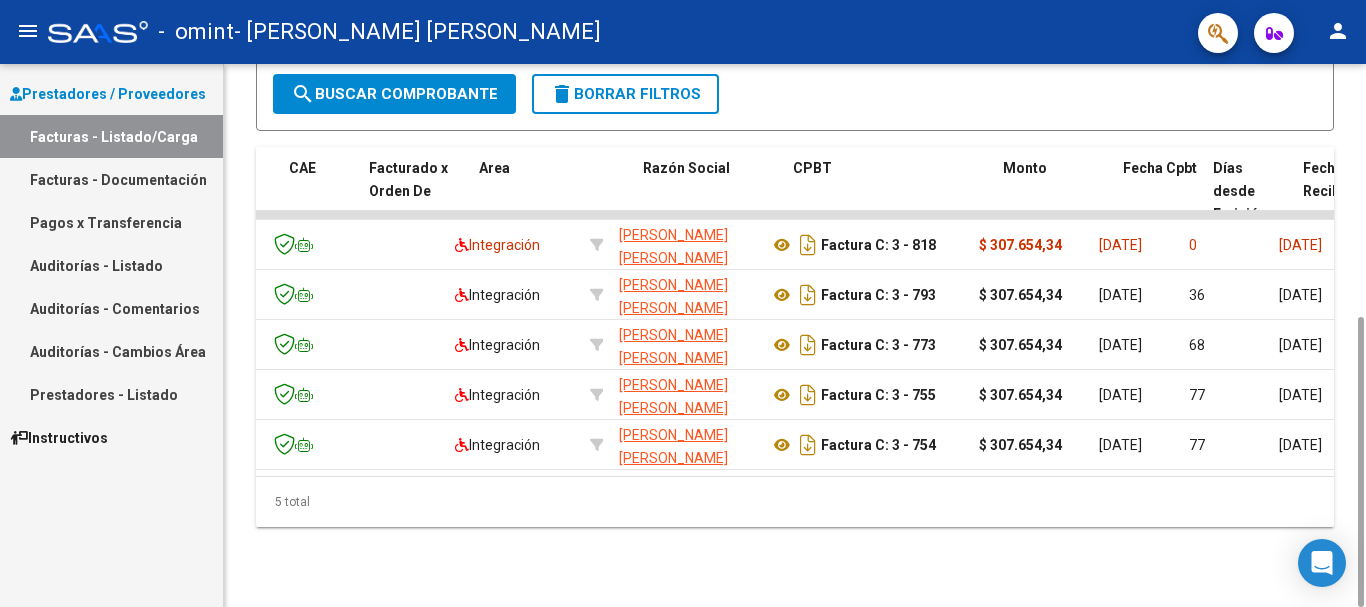 scroll, scrollTop: 0, scrollLeft: 0, axis: both 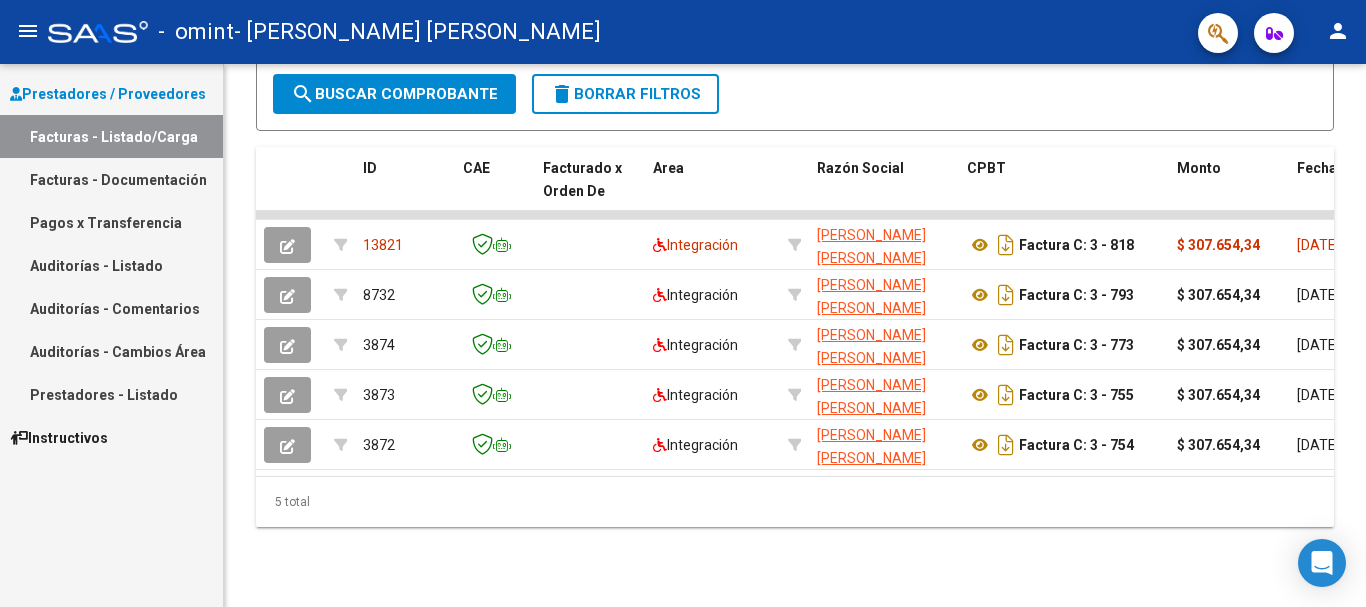 click on "Instructivos" at bounding box center [111, 437] 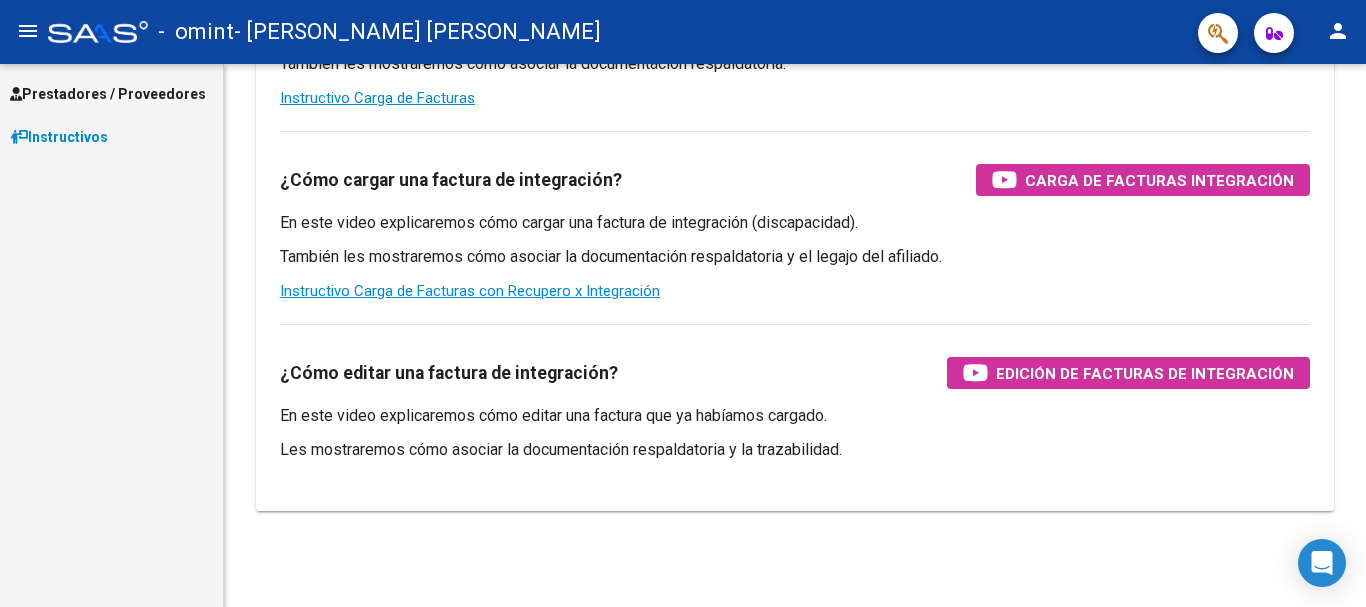 scroll, scrollTop: 0, scrollLeft: 0, axis: both 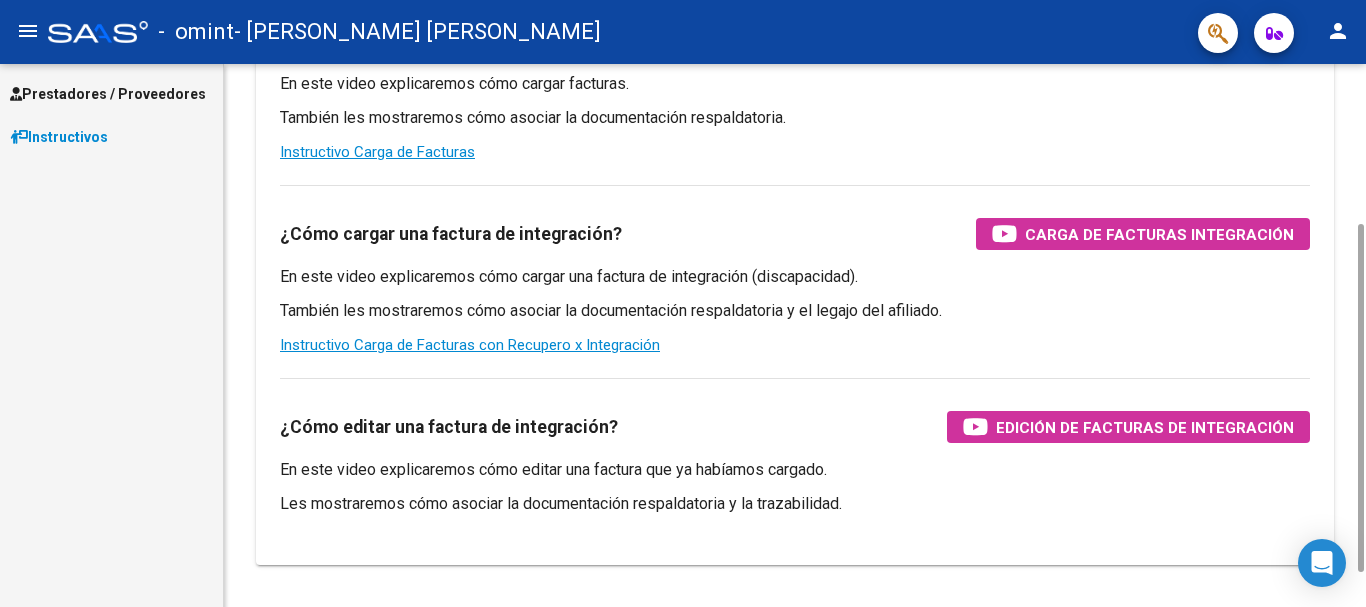 drag, startPoint x: 1356, startPoint y: 187, endPoint x: 1342, endPoint y: 309, distance: 122.80065 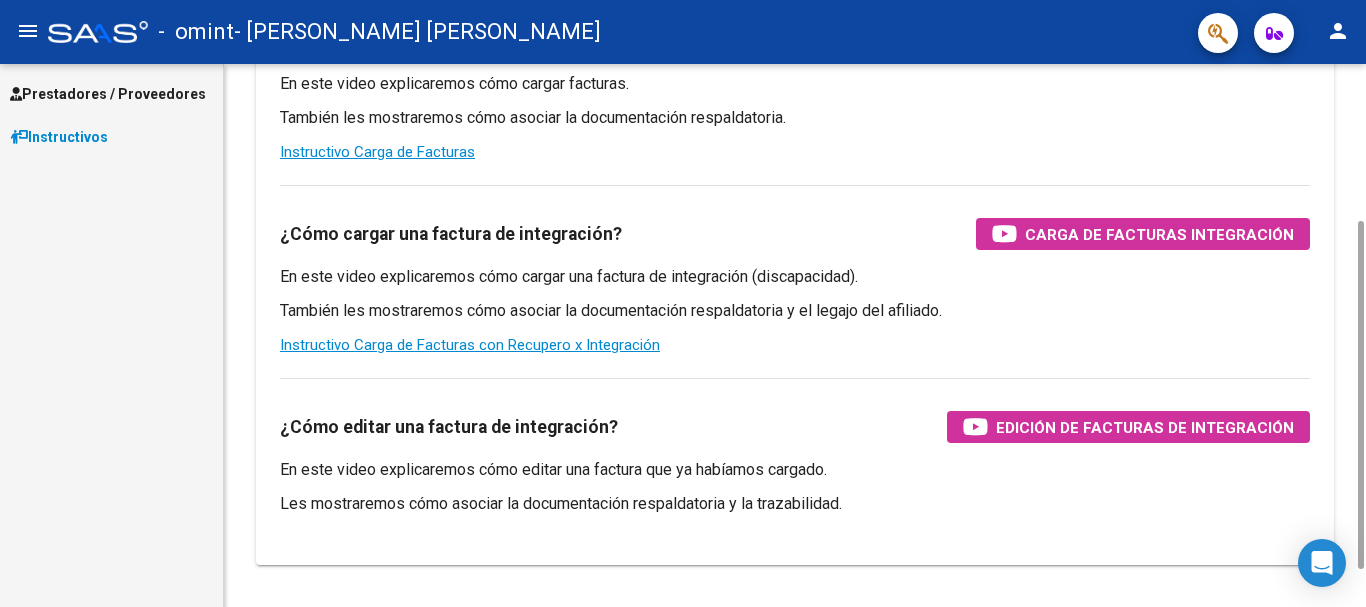 scroll, scrollTop: 248, scrollLeft: 0, axis: vertical 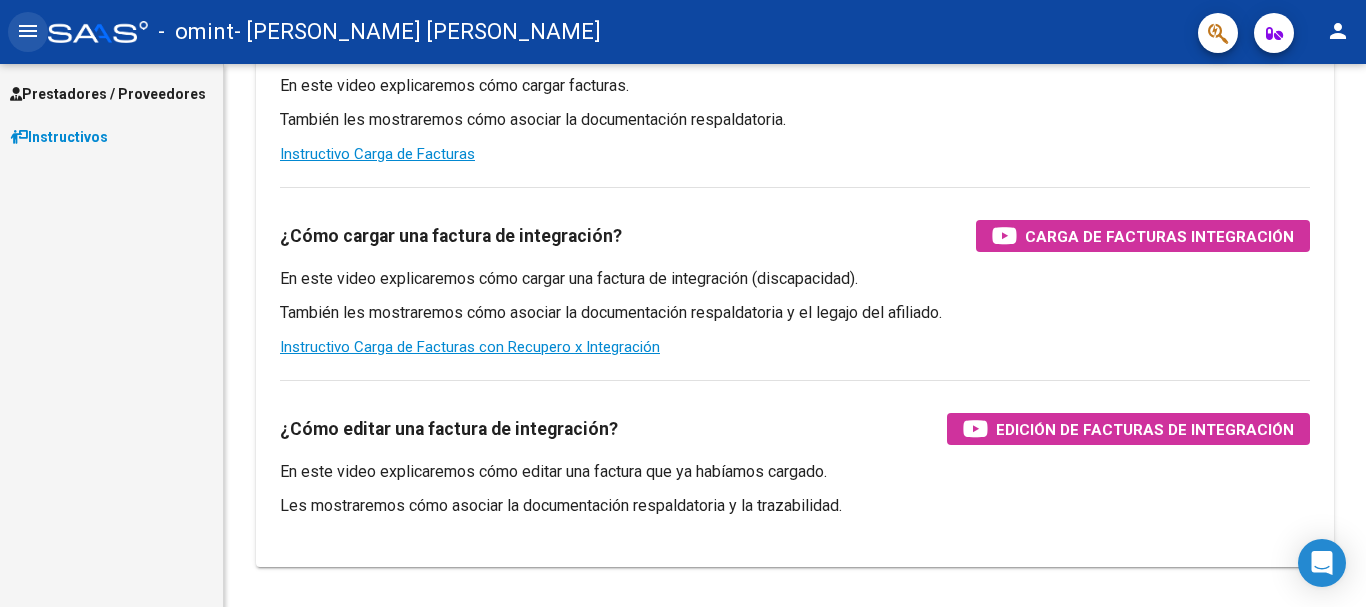click on "menu" 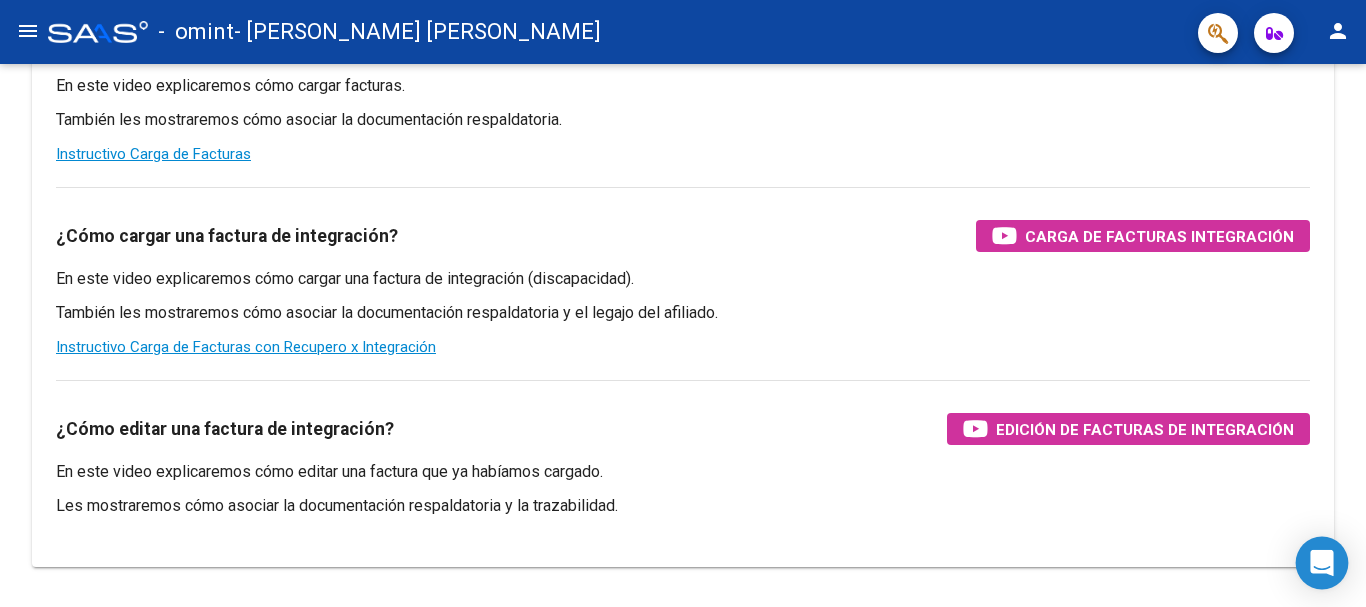 click at bounding box center (1322, 563) 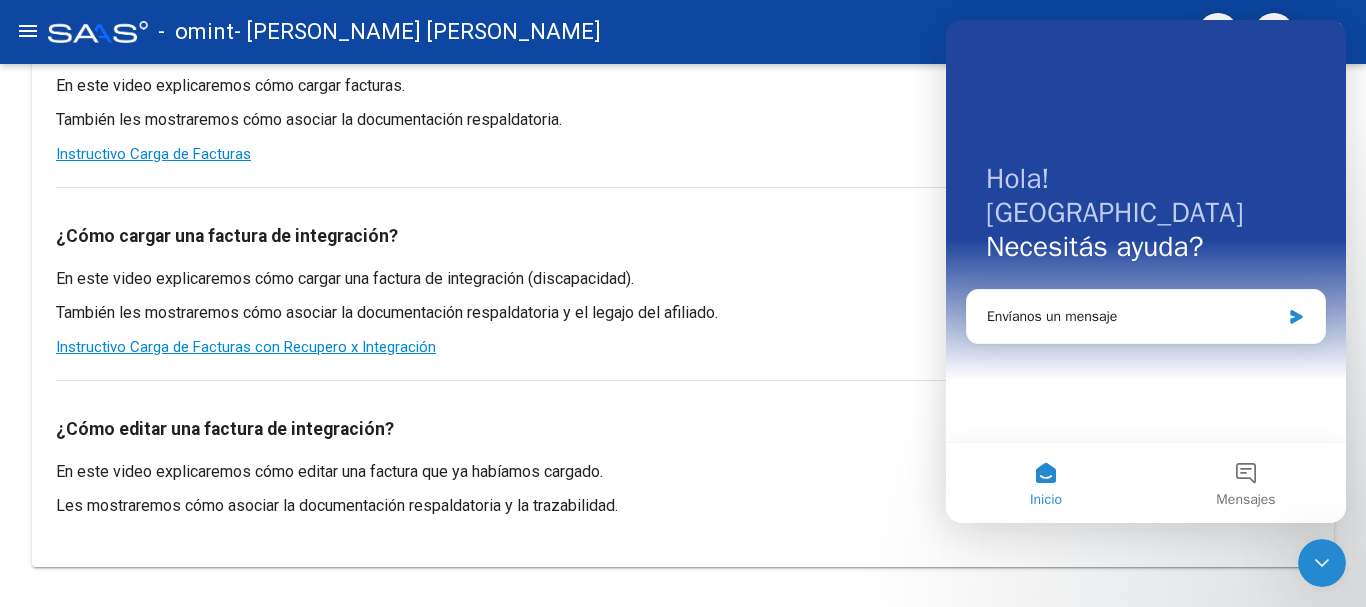 scroll, scrollTop: 0, scrollLeft: 0, axis: both 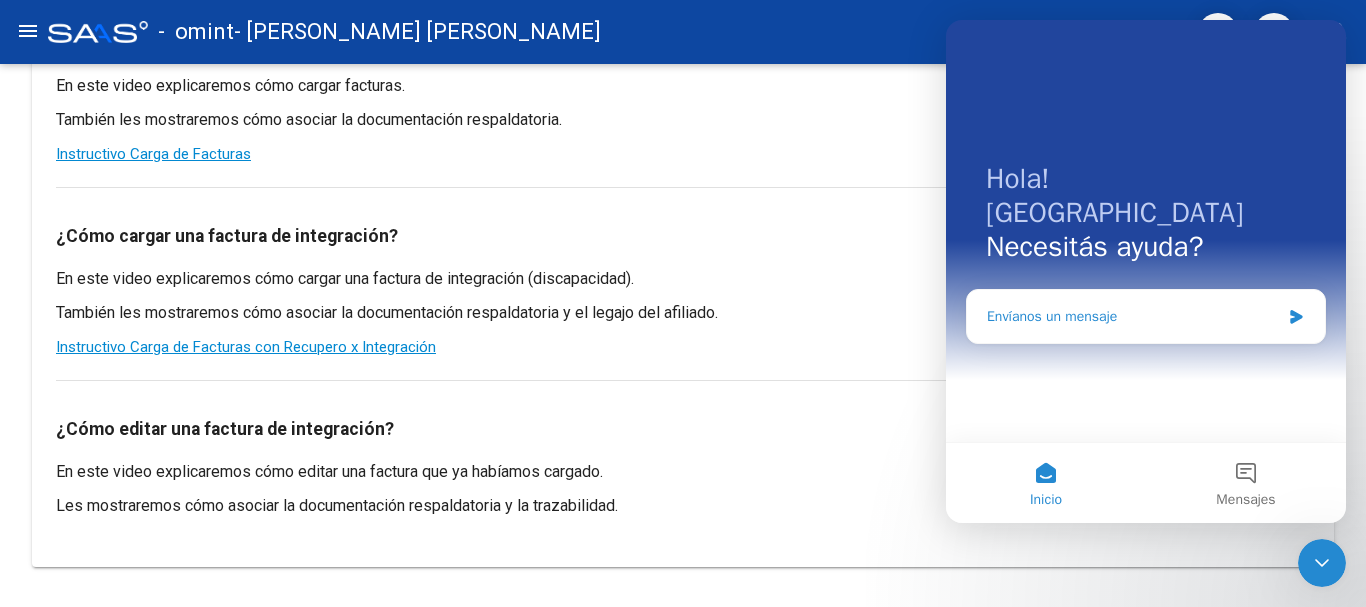 click on "Envíanos un mensaje" at bounding box center (1133, 316) 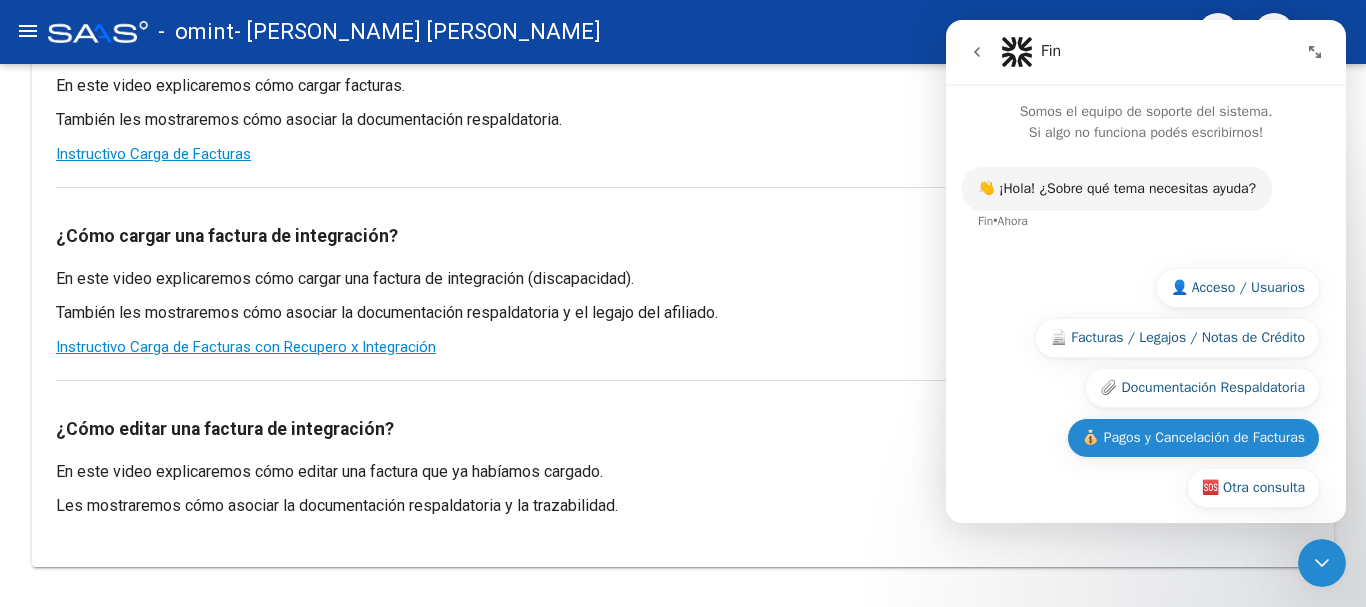 click on "💰 Pagos y Cancelación de Facturas" at bounding box center (1193, 438) 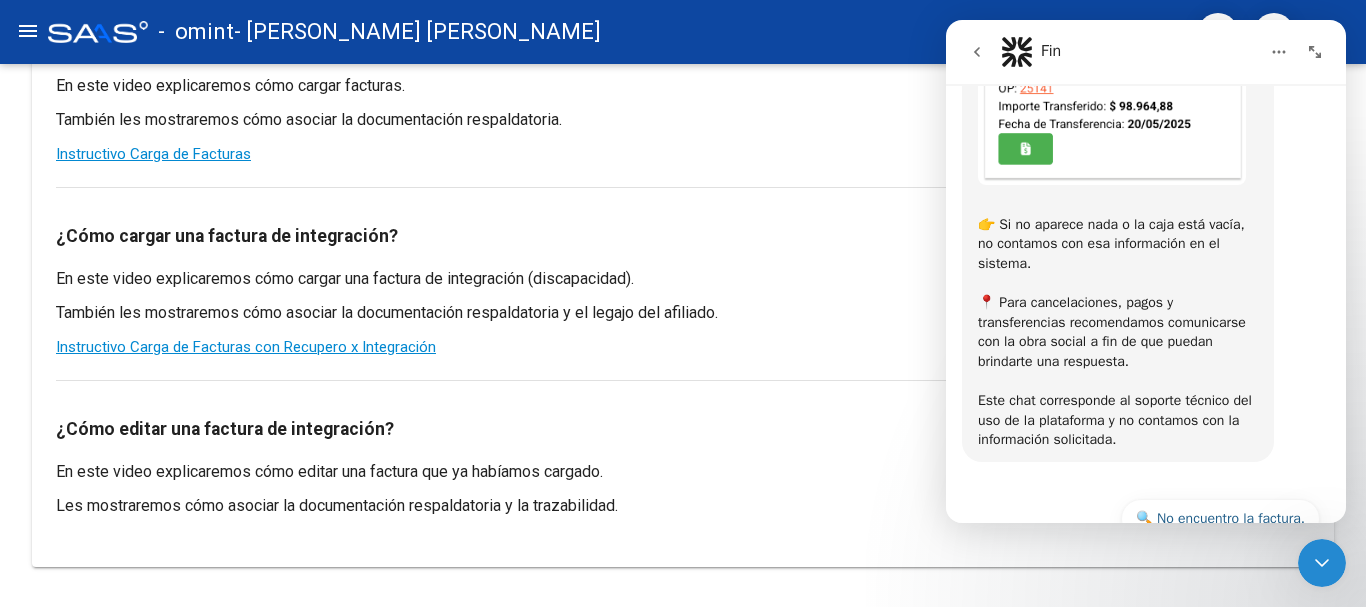 scroll, scrollTop: 861, scrollLeft: 0, axis: vertical 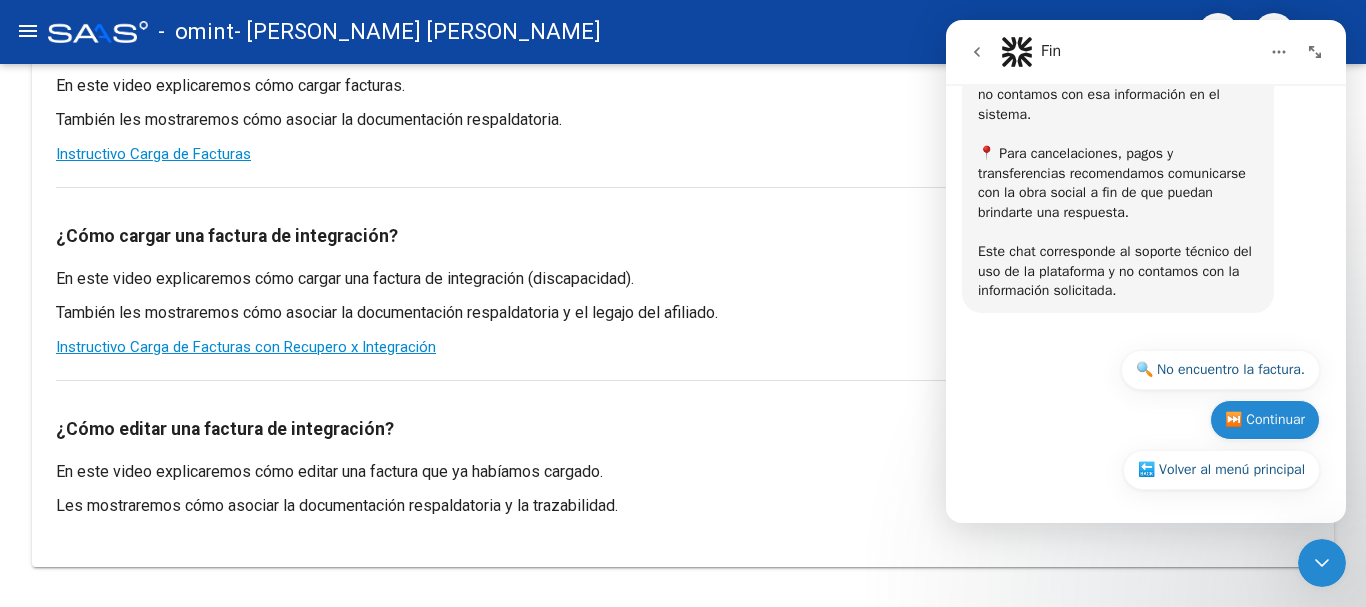 click on "⏭️ Continuar" at bounding box center (1265, 420) 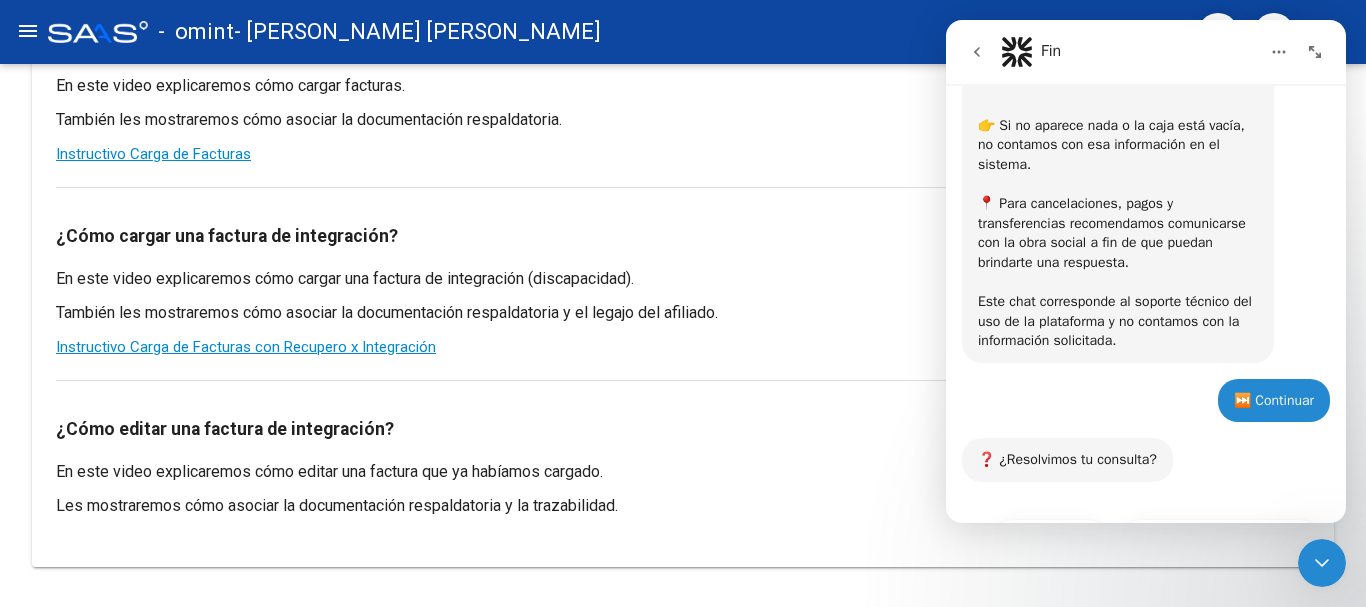 scroll, scrollTop: 930, scrollLeft: 0, axis: vertical 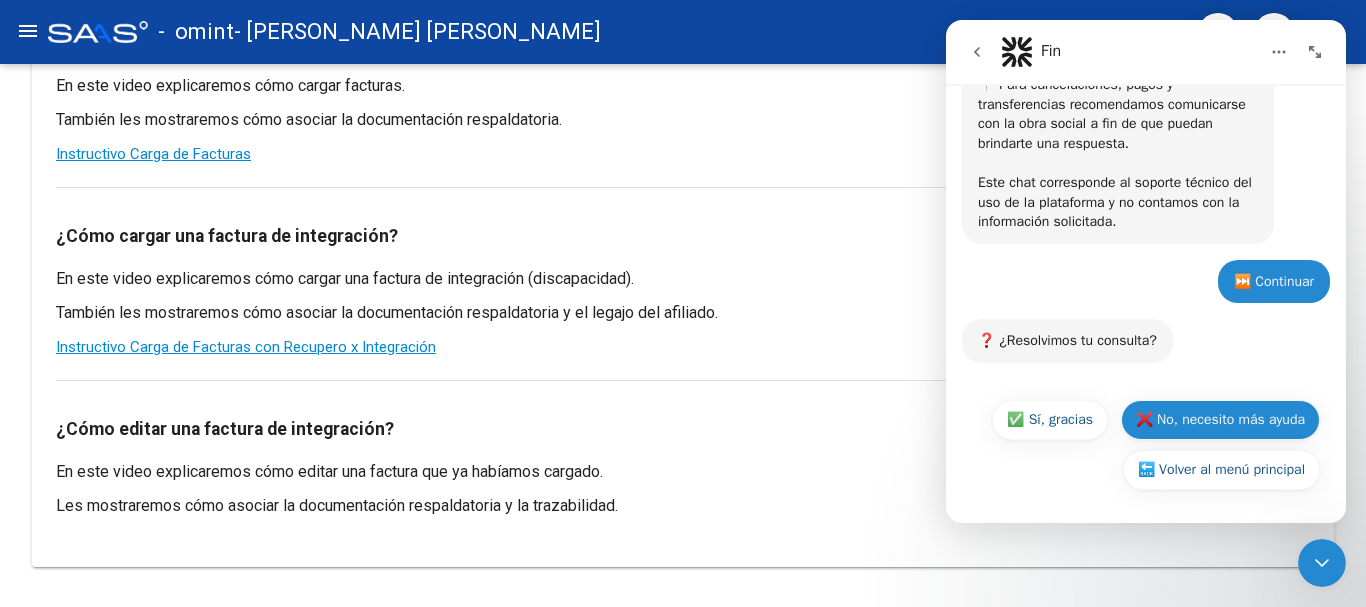 click on "❌ No, necesito más ayuda" at bounding box center [1220, 420] 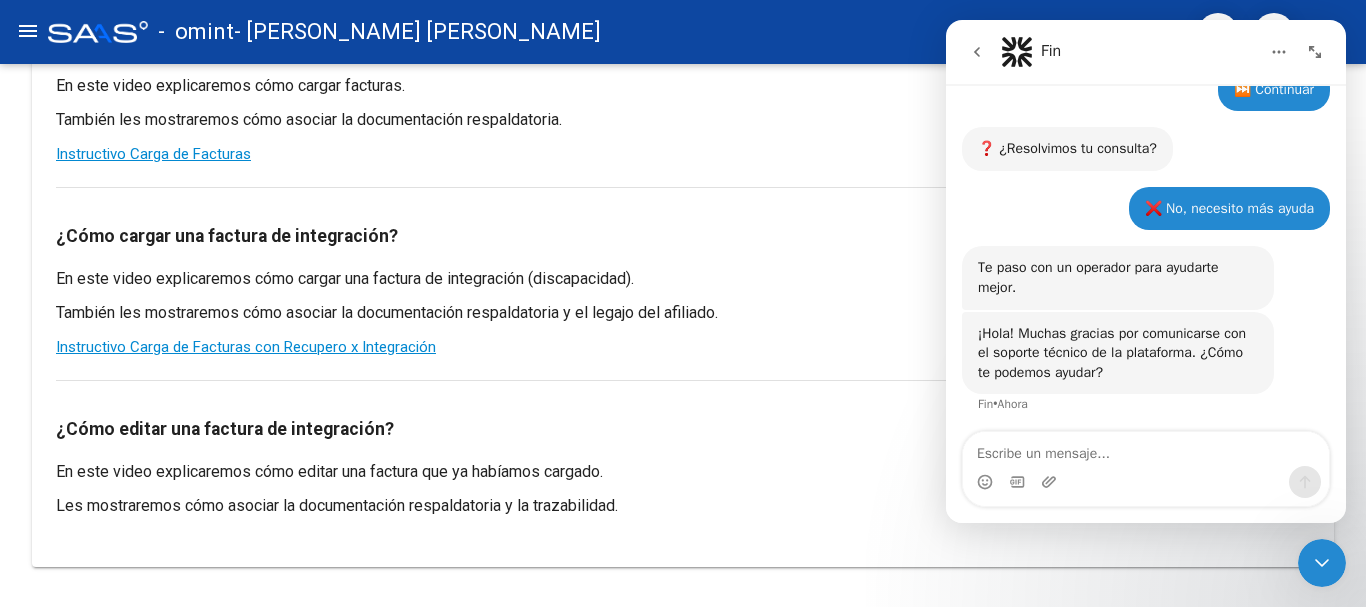 scroll, scrollTop: 1126, scrollLeft: 0, axis: vertical 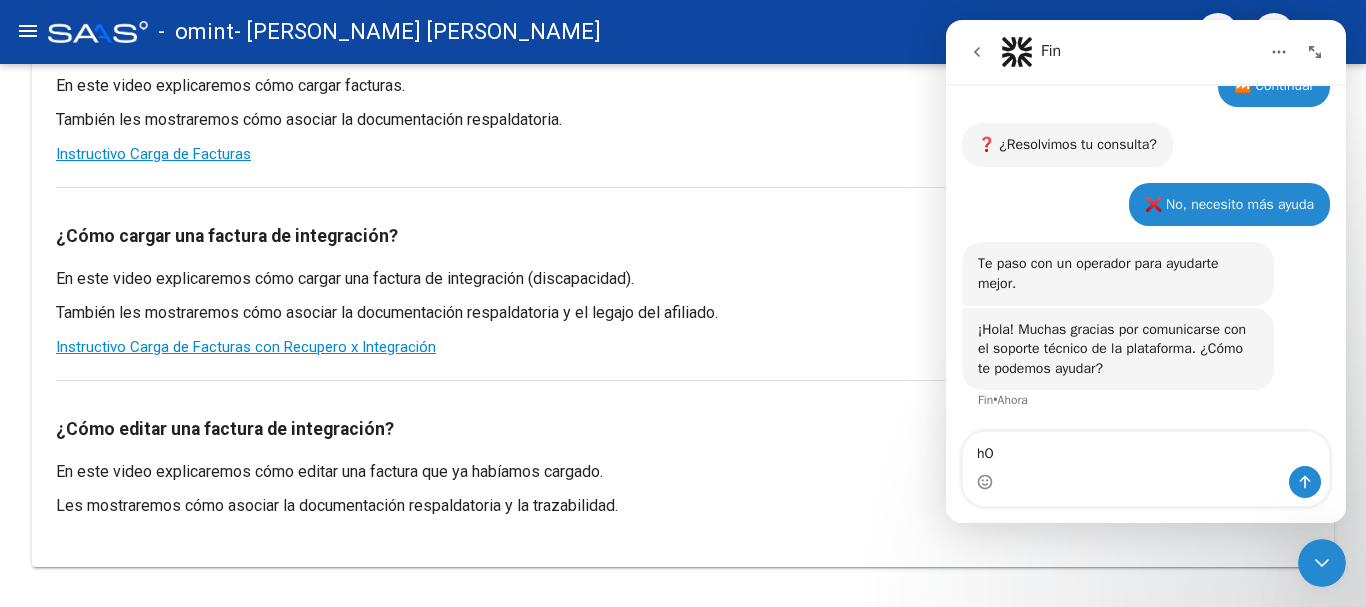 type on "h" 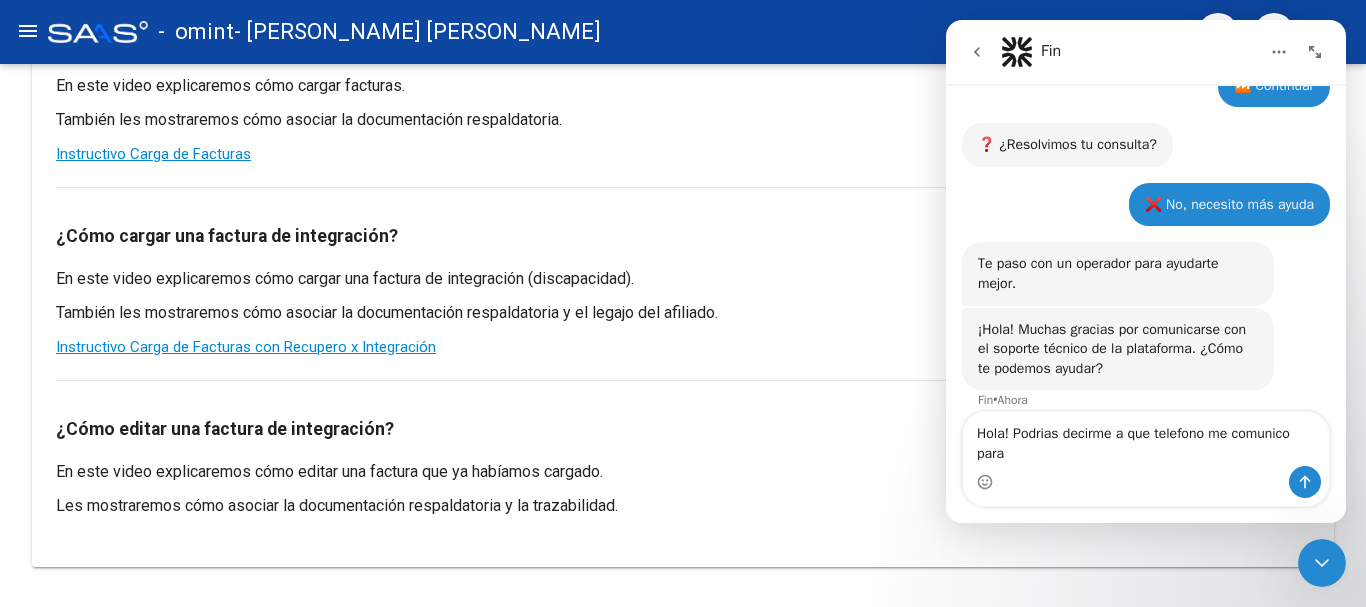 scroll, scrollTop: 1146, scrollLeft: 0, axis: vertical 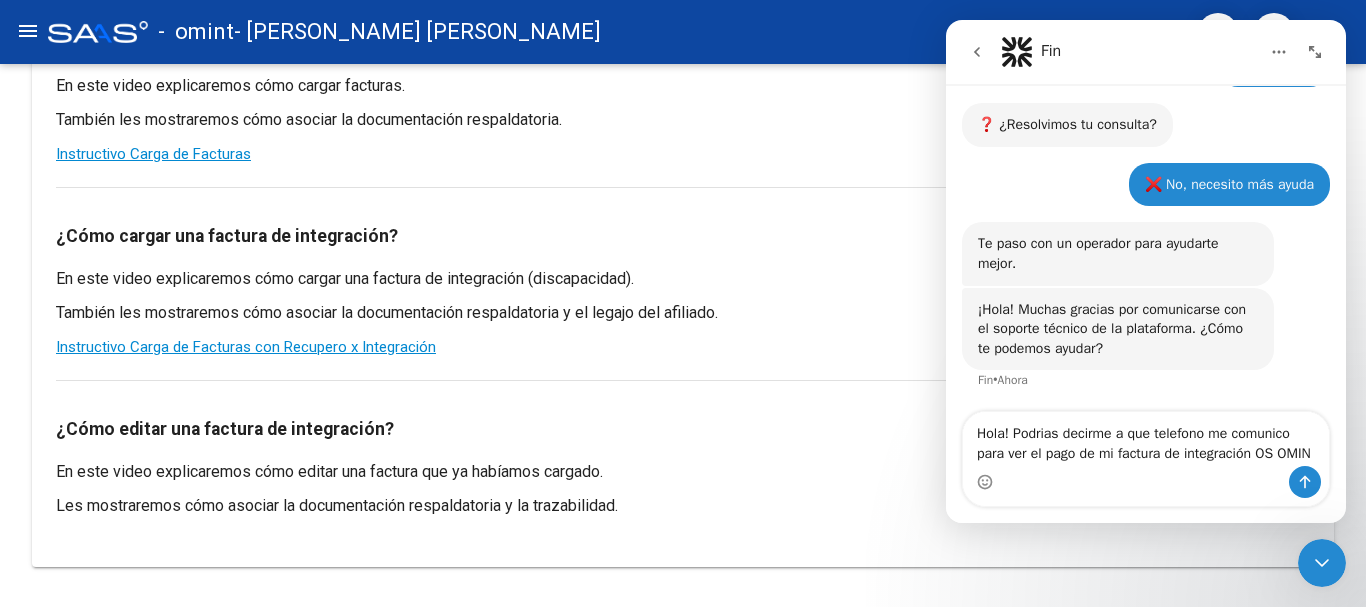 type on "Hola! Podrias decirme a que telefono me comunico para ver el pago de mi factura de integración OS OMINT" 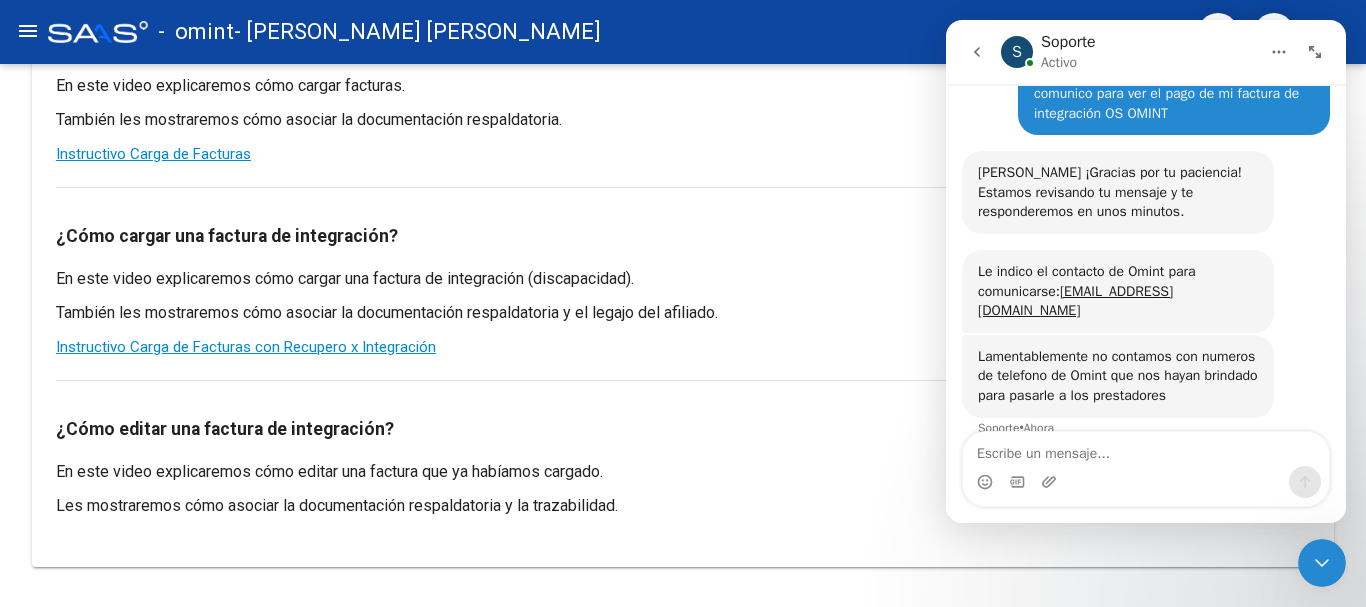 scroll, scrollTop: 1508, scrollLeft: 0, axis: vertical 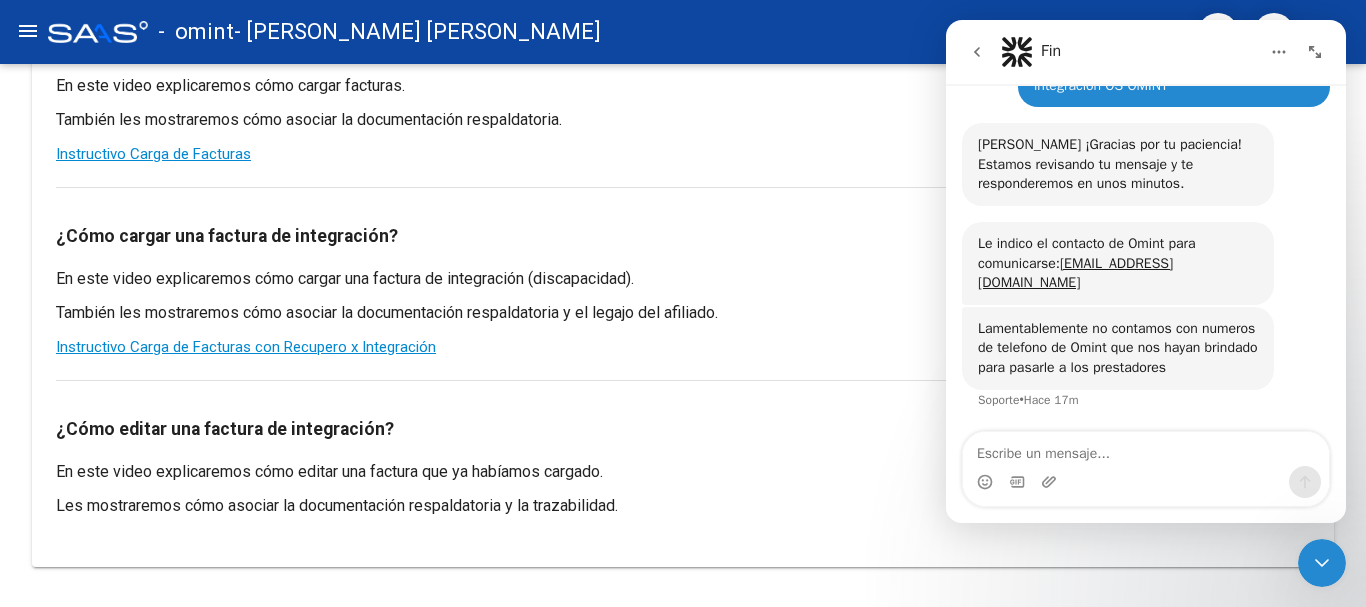 click at bounding box center (1146, 449) 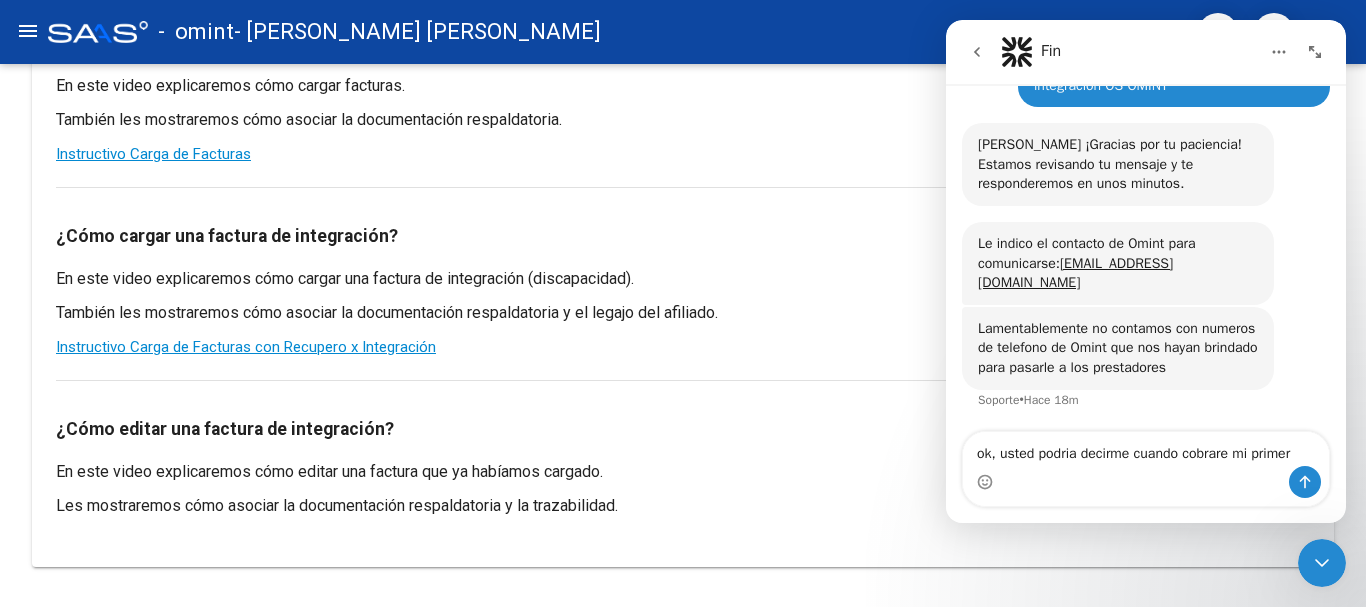 scroll, scrollTop: 1528, scrollLeft: 0, axis: vertical 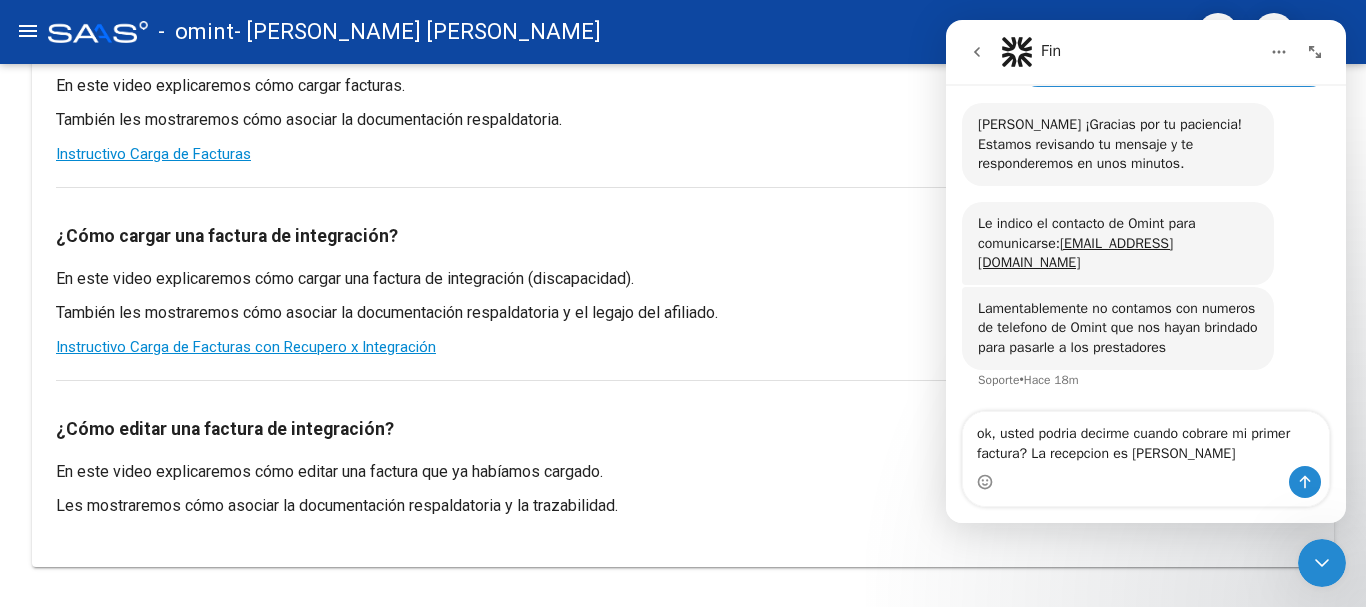 click on "ok, usted podria decirme cuando cobrare mi primer factura? La recepcion es [PERSON_NAME]" at bounding box center [1146, 439] 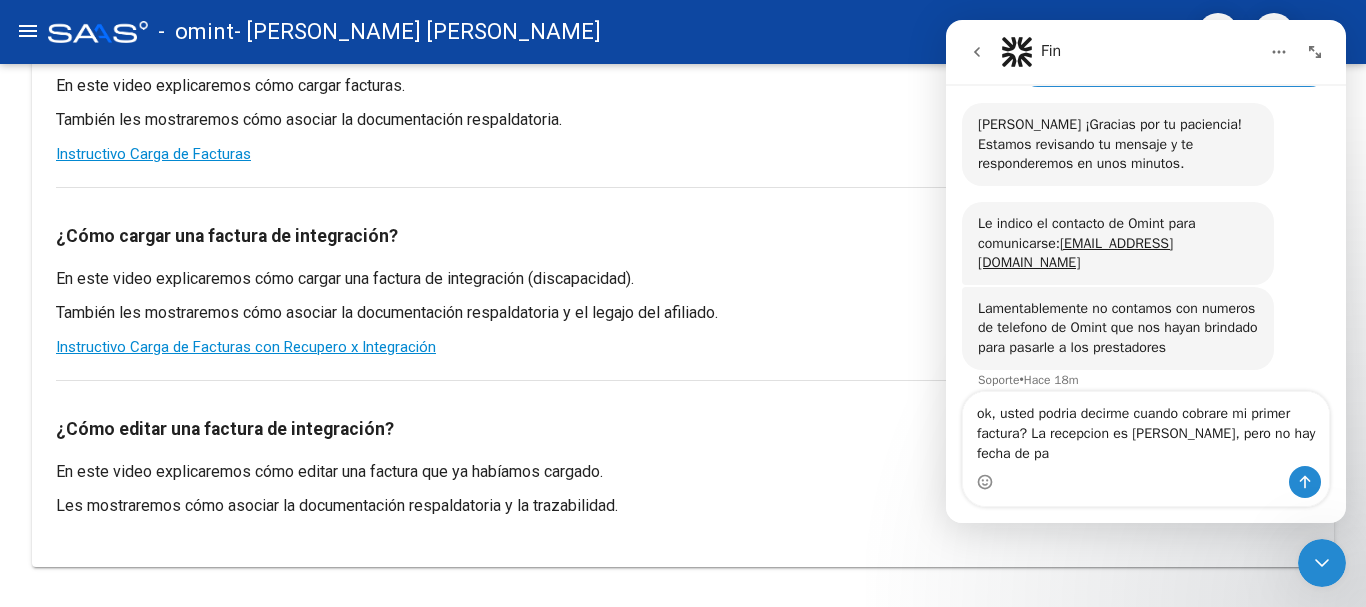 scroll, scrollTop: 1548, scrollLeft: 0, axis: vertical 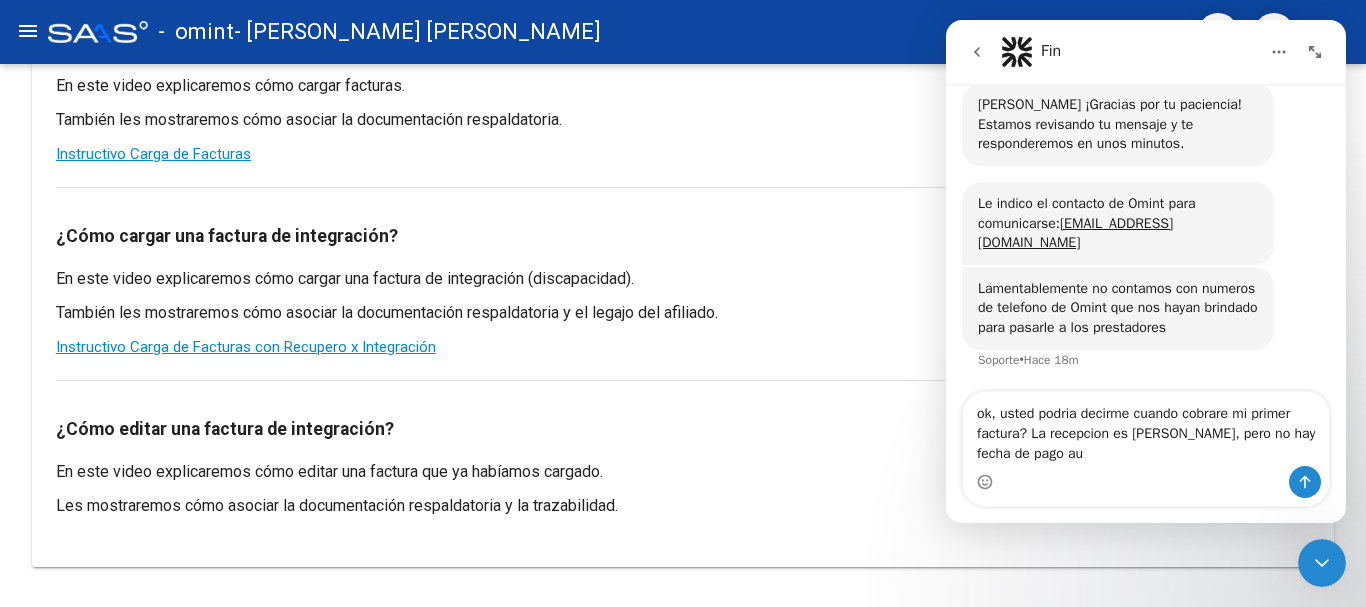 type on "ok, usted podria decirme cuando cobrare mi primer factura? La recepcion es [PERSON_NAME], pero no hay fecha de pago aun" 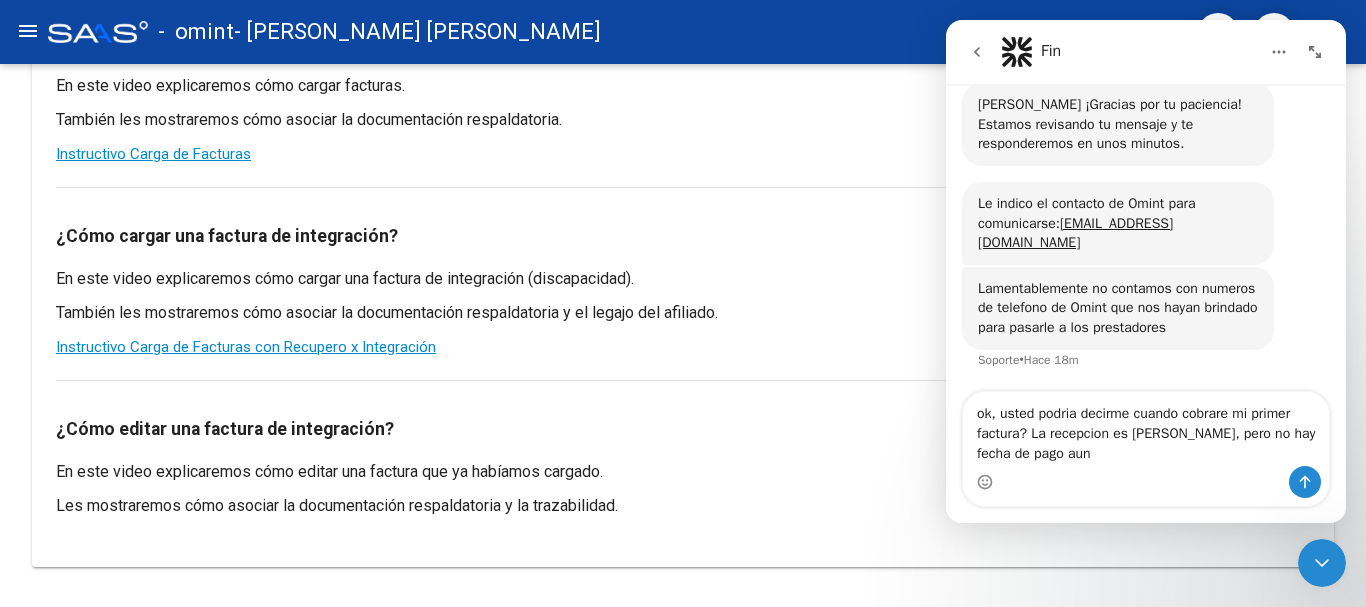 type 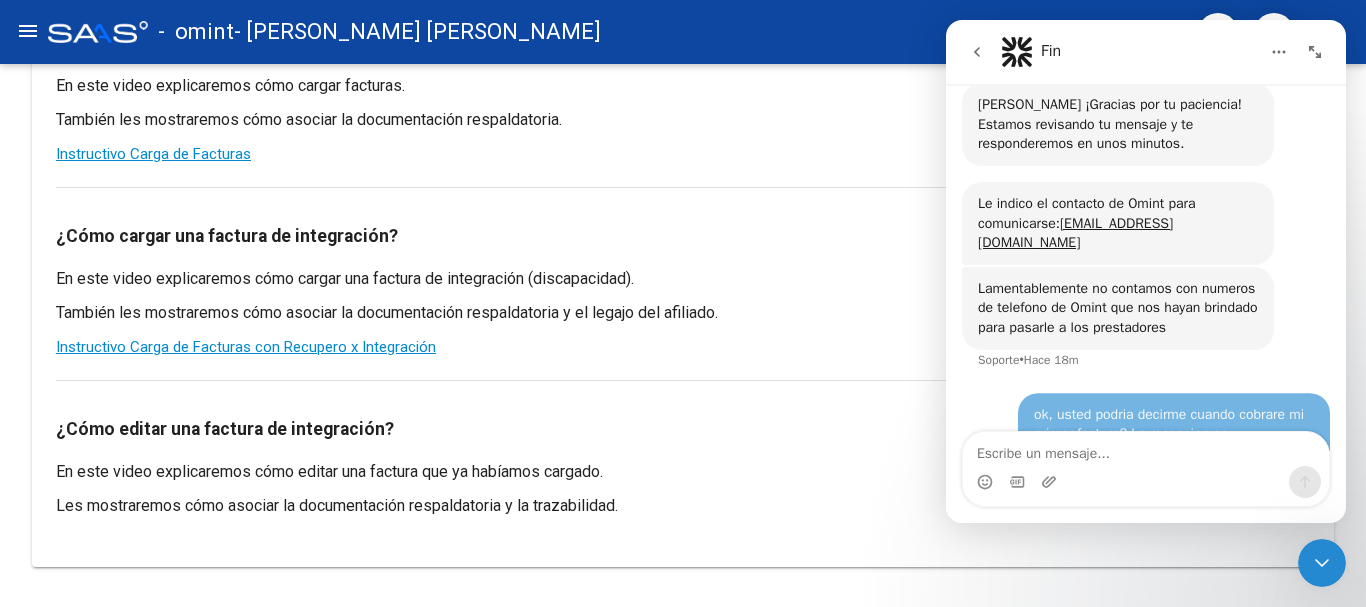 scroll, scrollTop: 1606, scrollLeft: 0, axis: vertical 